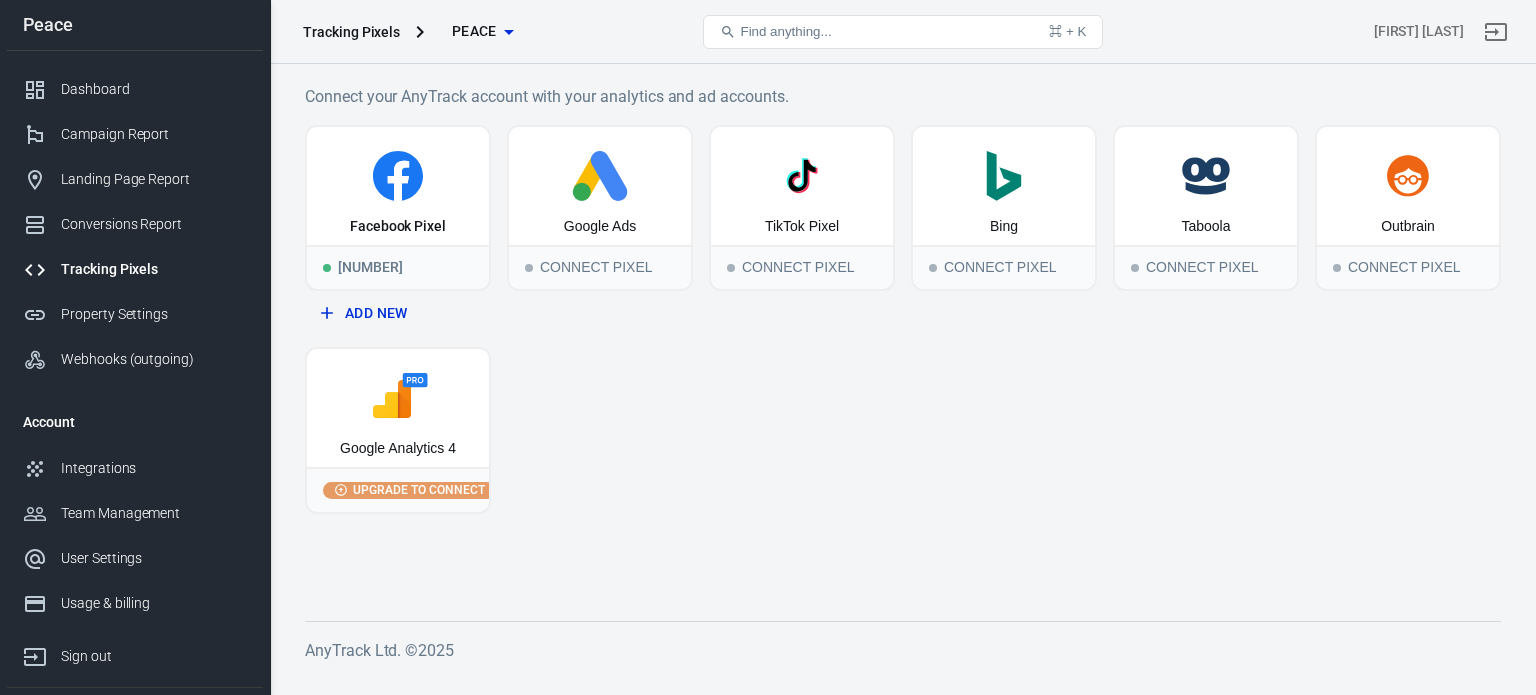 scroll, scrollTop: 0, scrollLeft: 0, axis: both 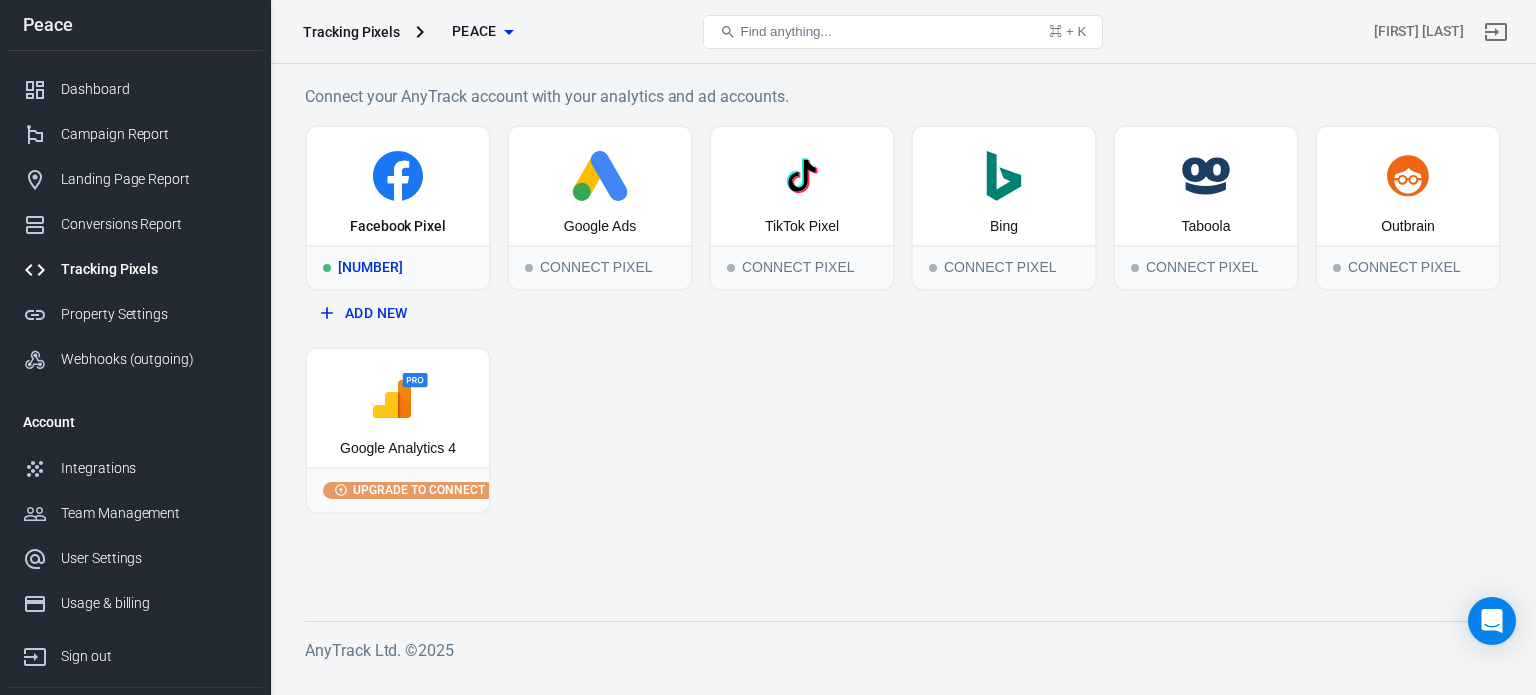 click 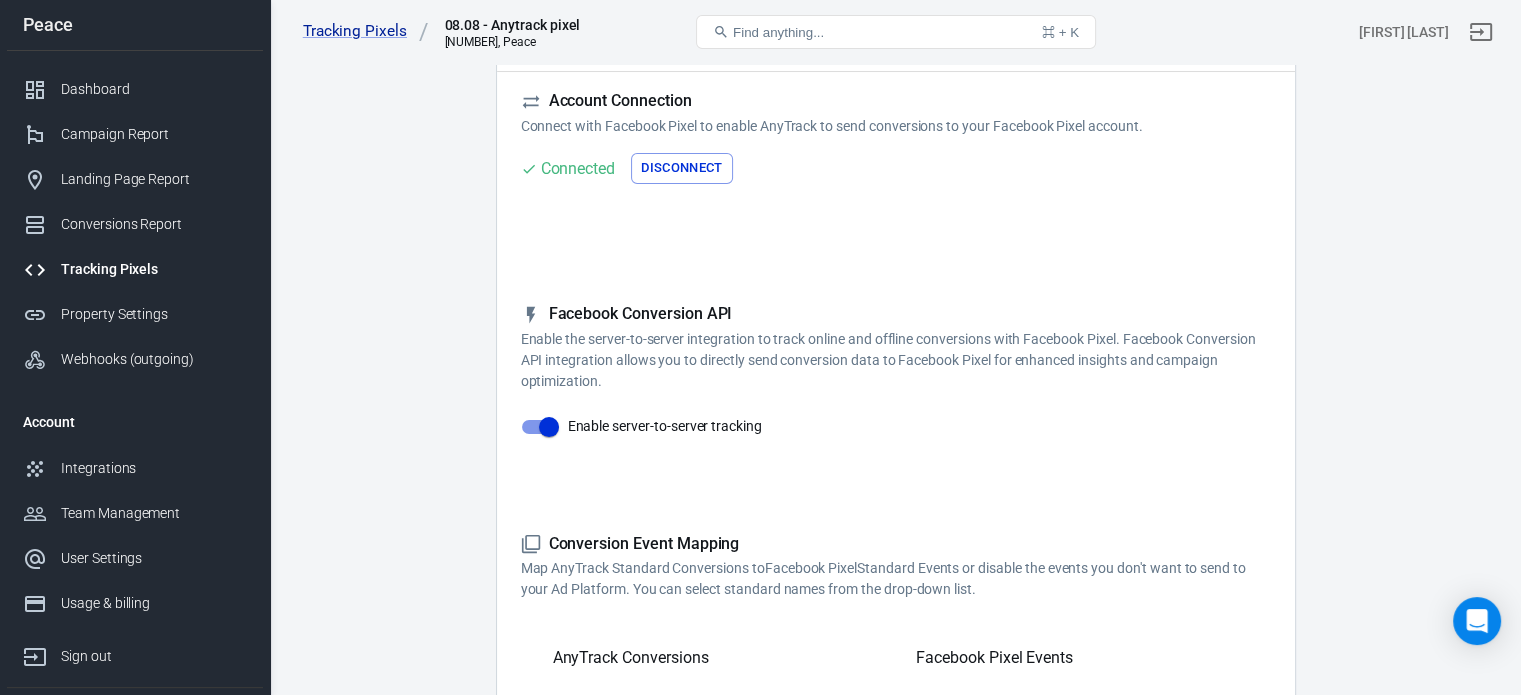 scroll, scrollTop: 0, scrollLeft: 0, axis: both 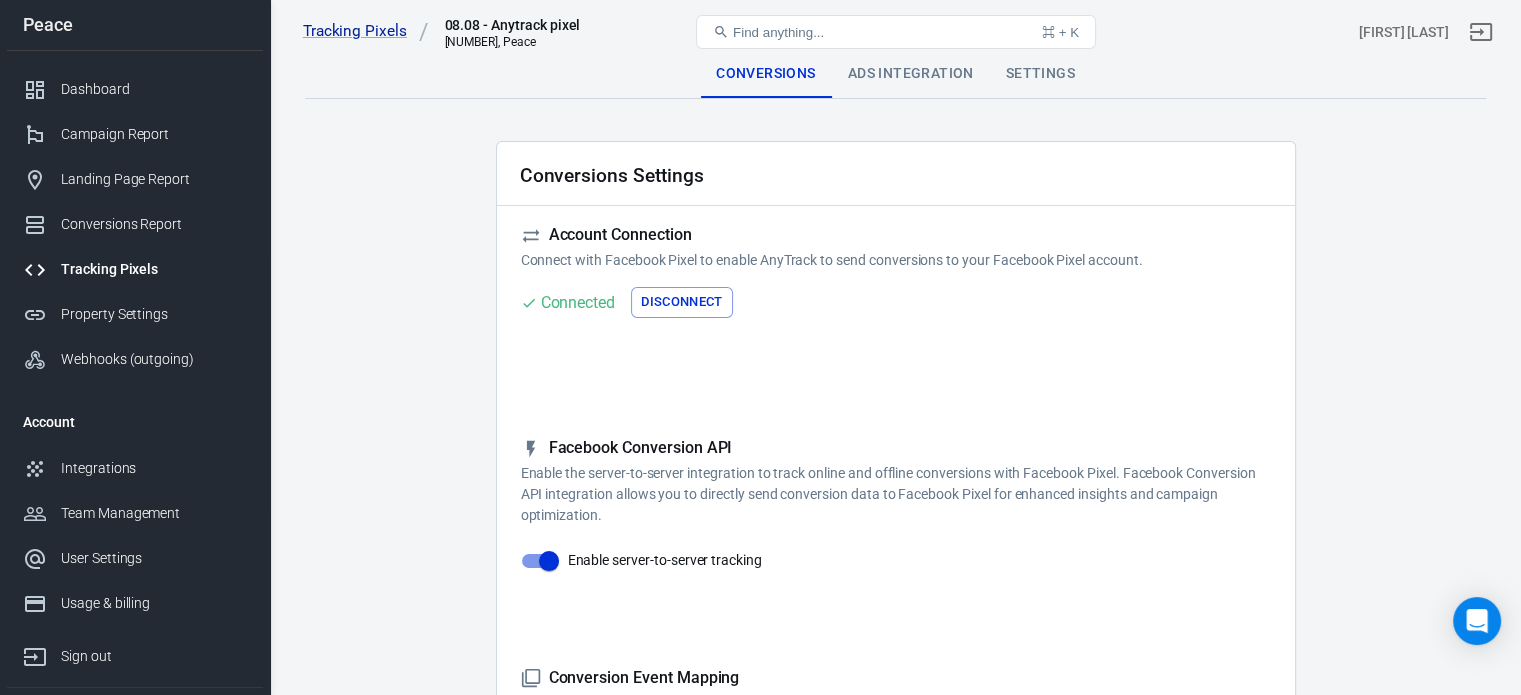 click on "Ads Integration" at bounding box center (911, 74) 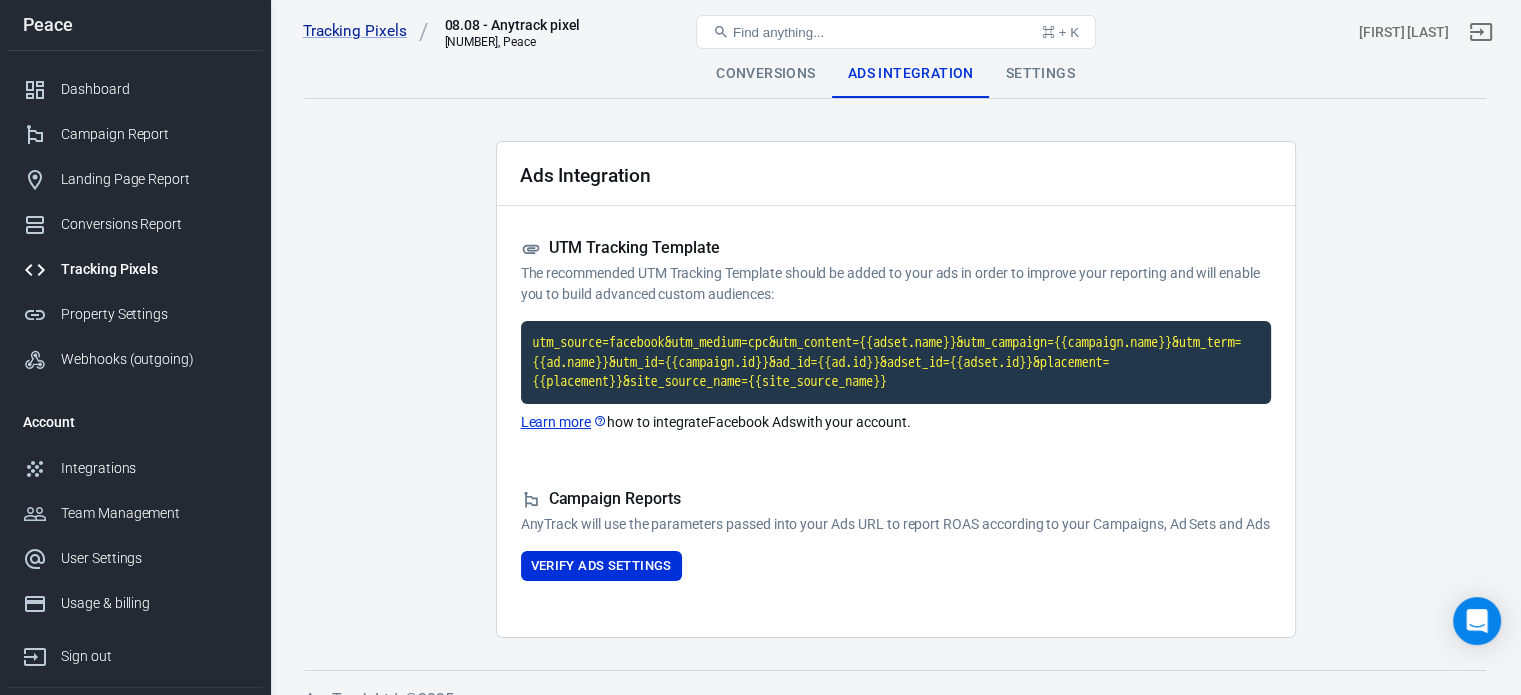 click on "Settings" at bounding box center (1040, 74) 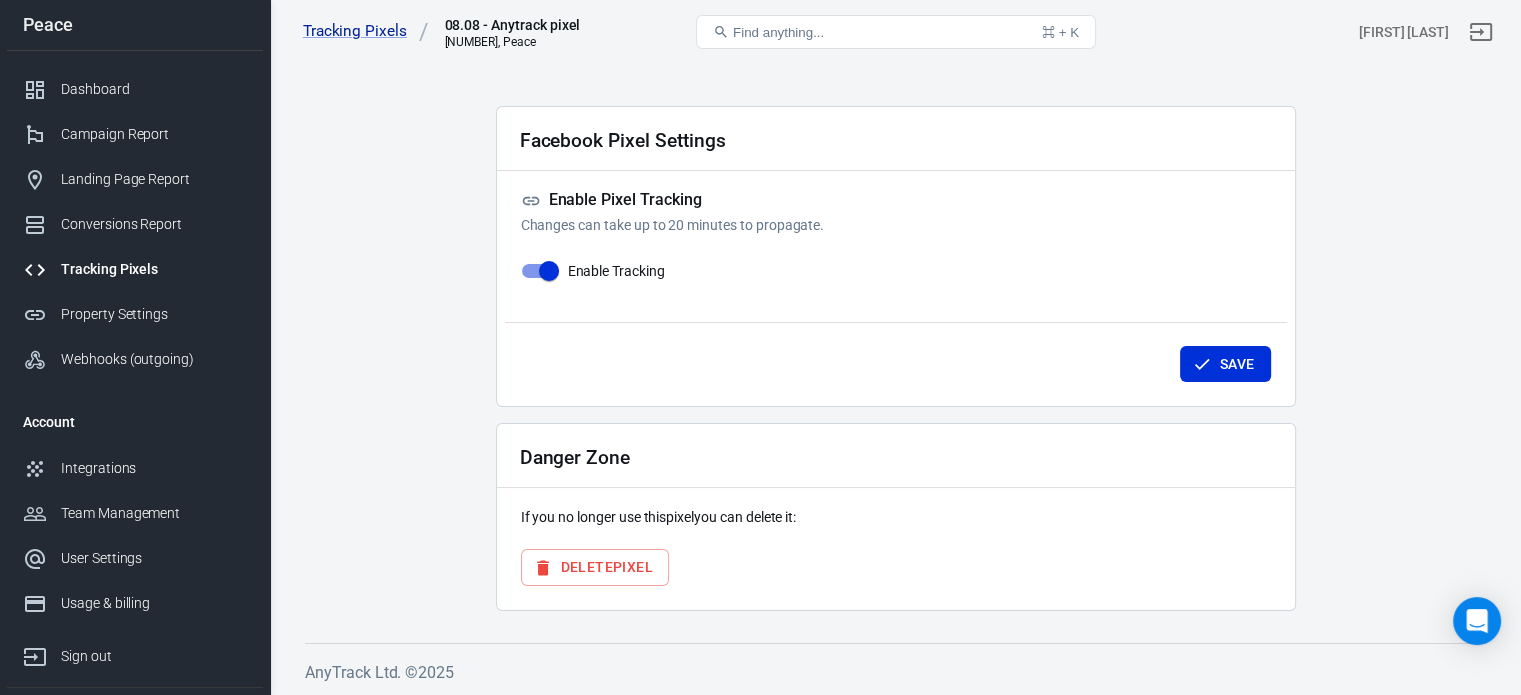 scroll, scrollTop: 0, scrollLeft: 0, axis: both 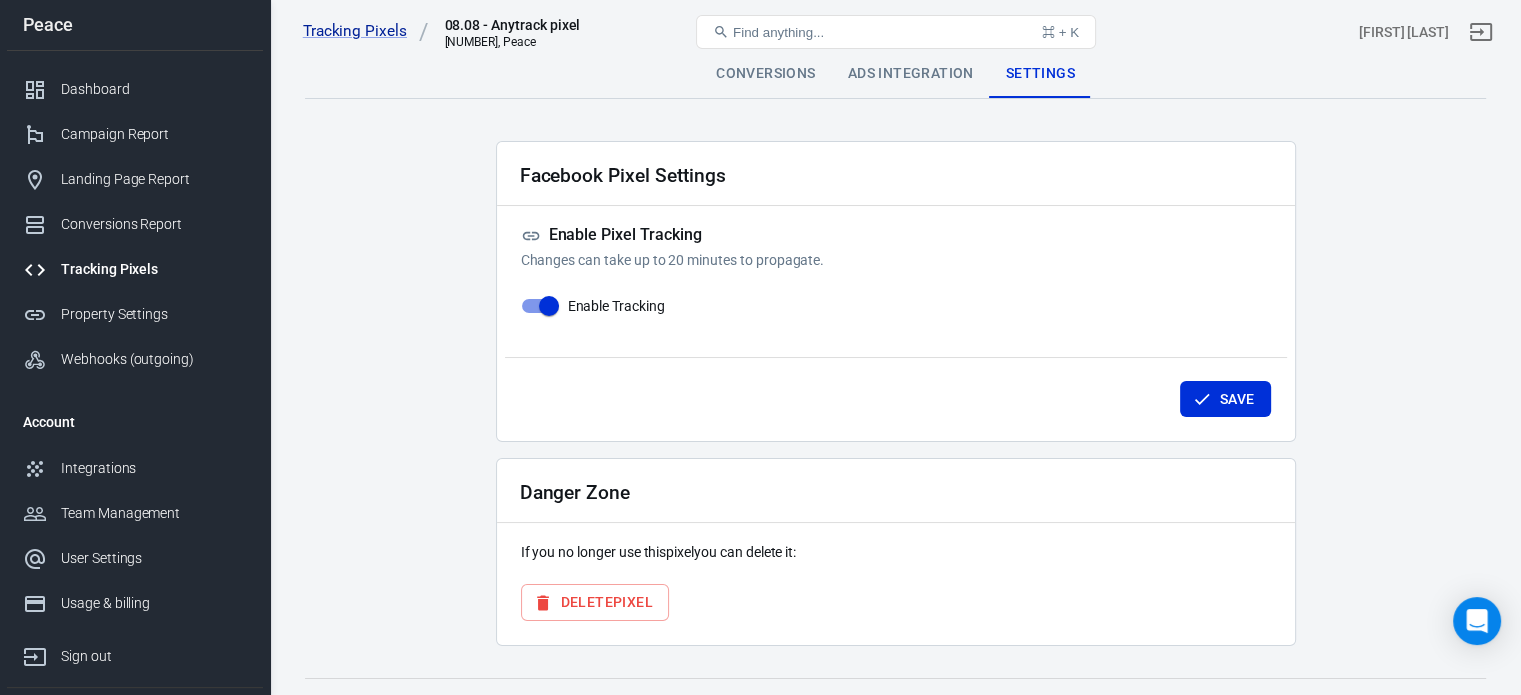 click on "Ads Integration" at bounding box center [911, 74] 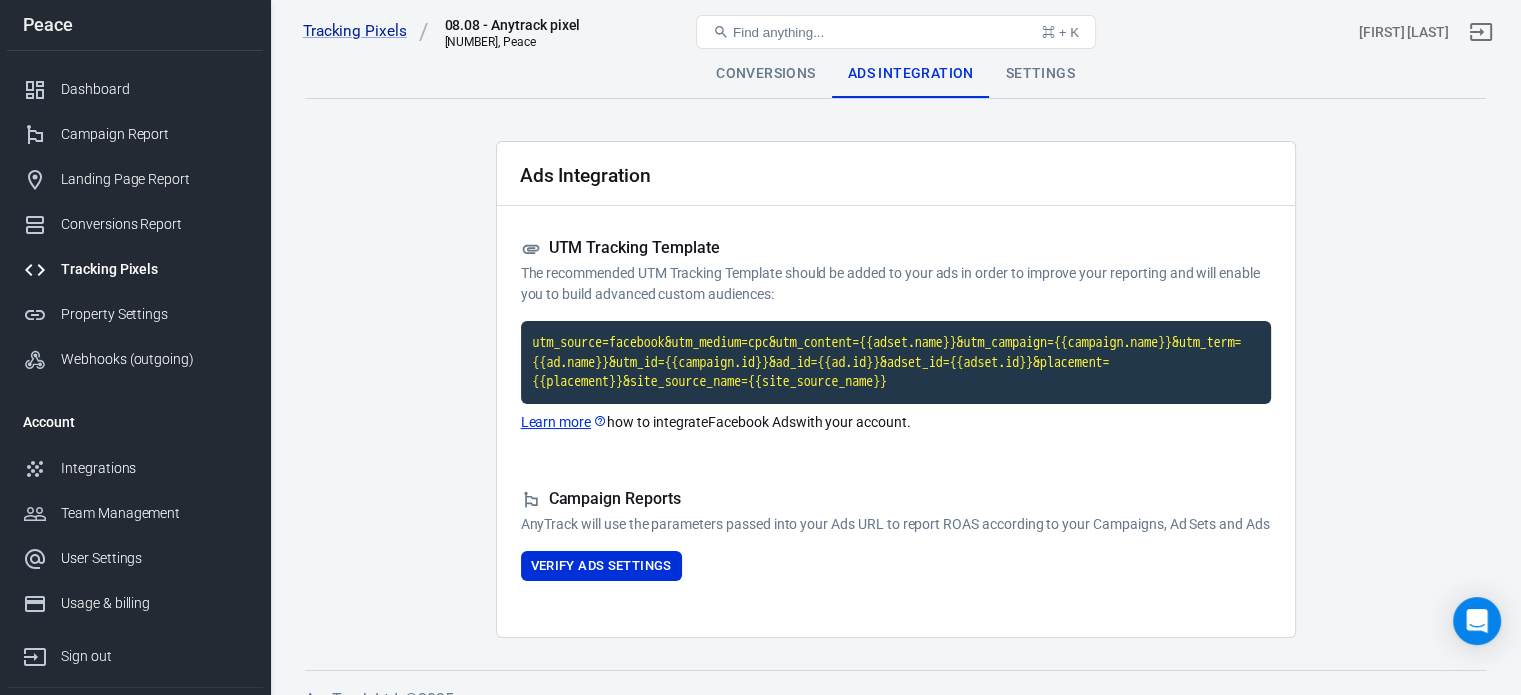 click on "Conversions" at bounding box center [765, 74] 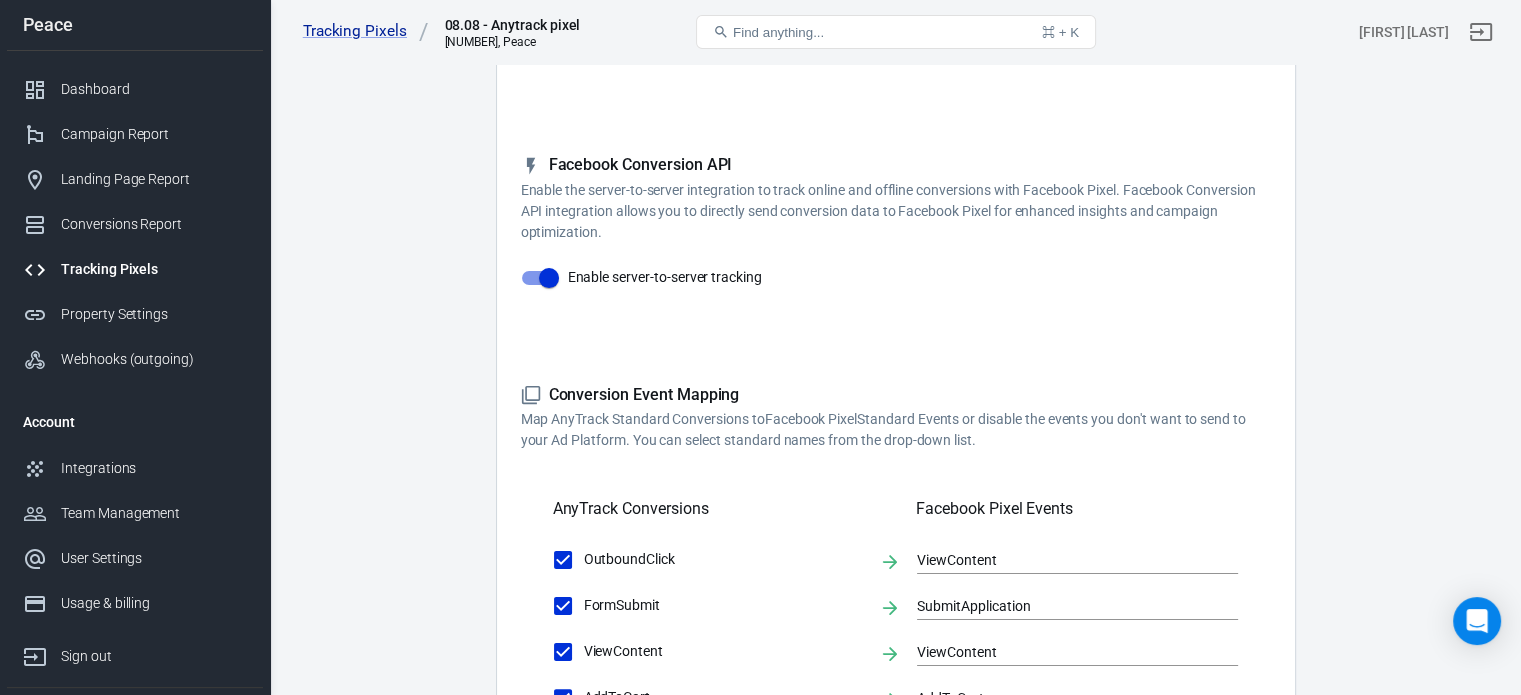 scroll, scrollTop: 0, scrollLeft: 0, axis: both 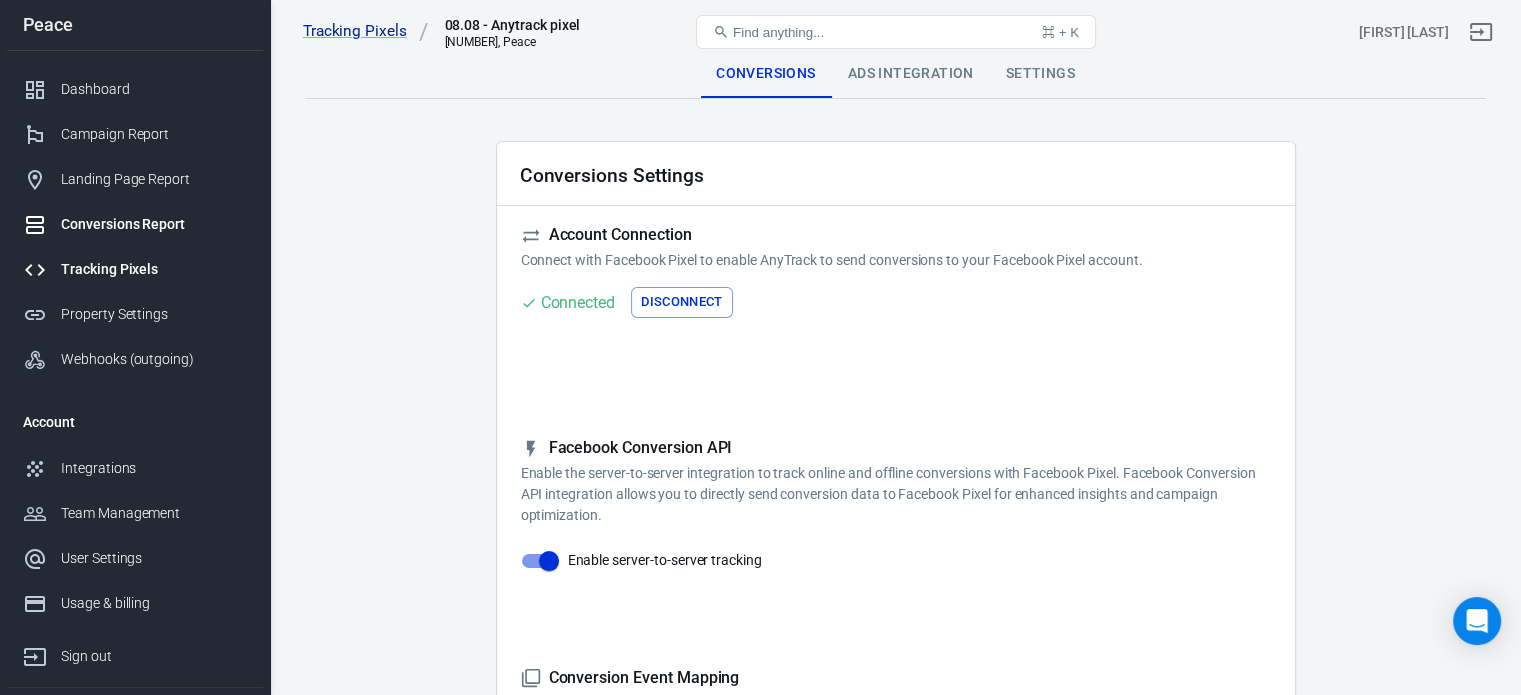 click on "Conversions Report" at bounding box center [135, 224] 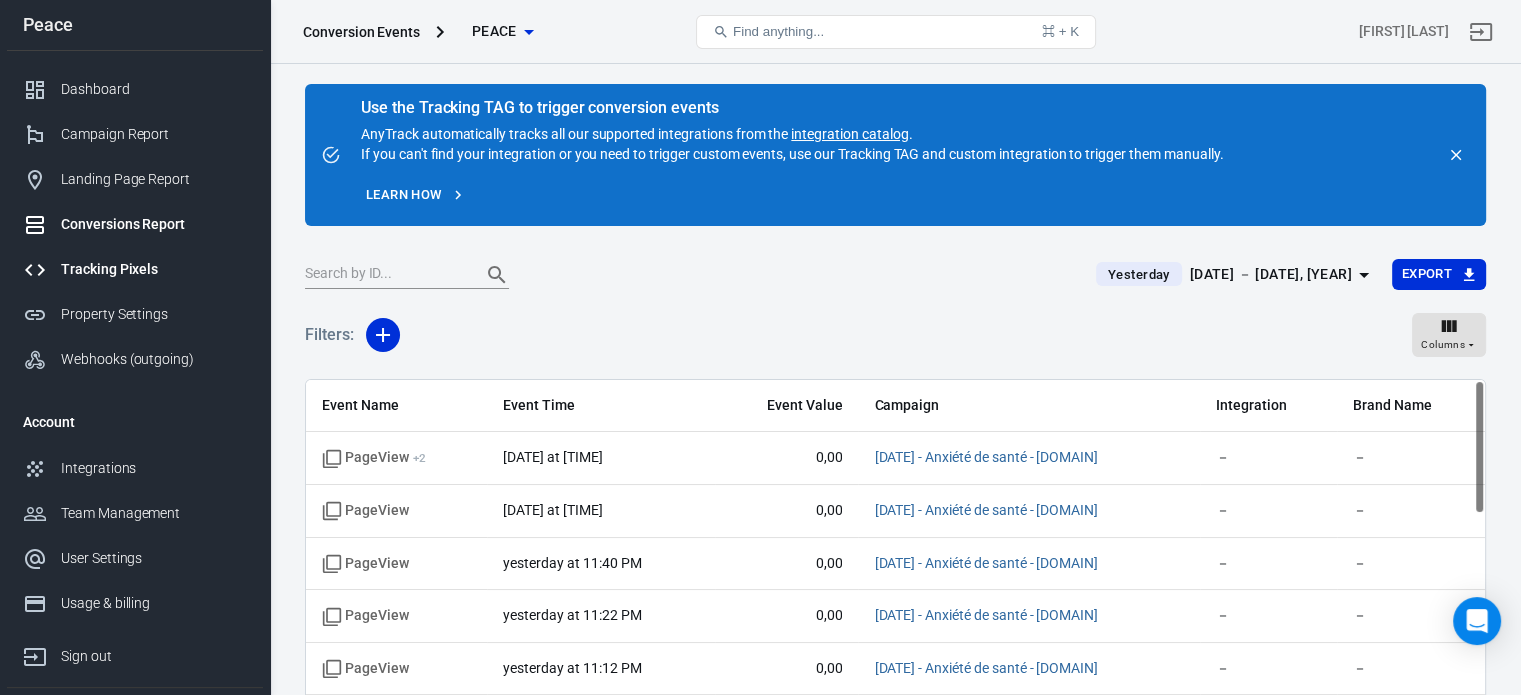 click on "Tracking Pixels" at bounding box center (154, 269) 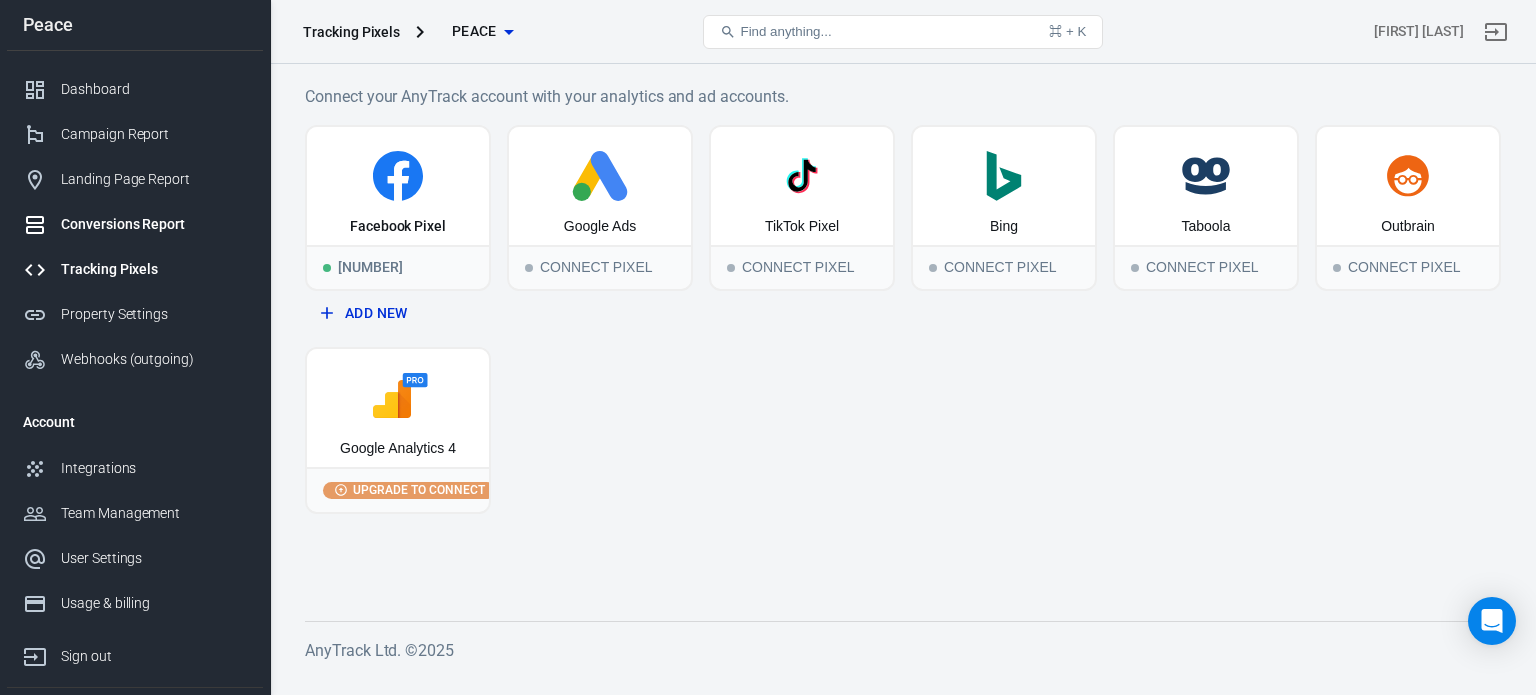 click on "Conversions Report" at bounding box center [135, 224] 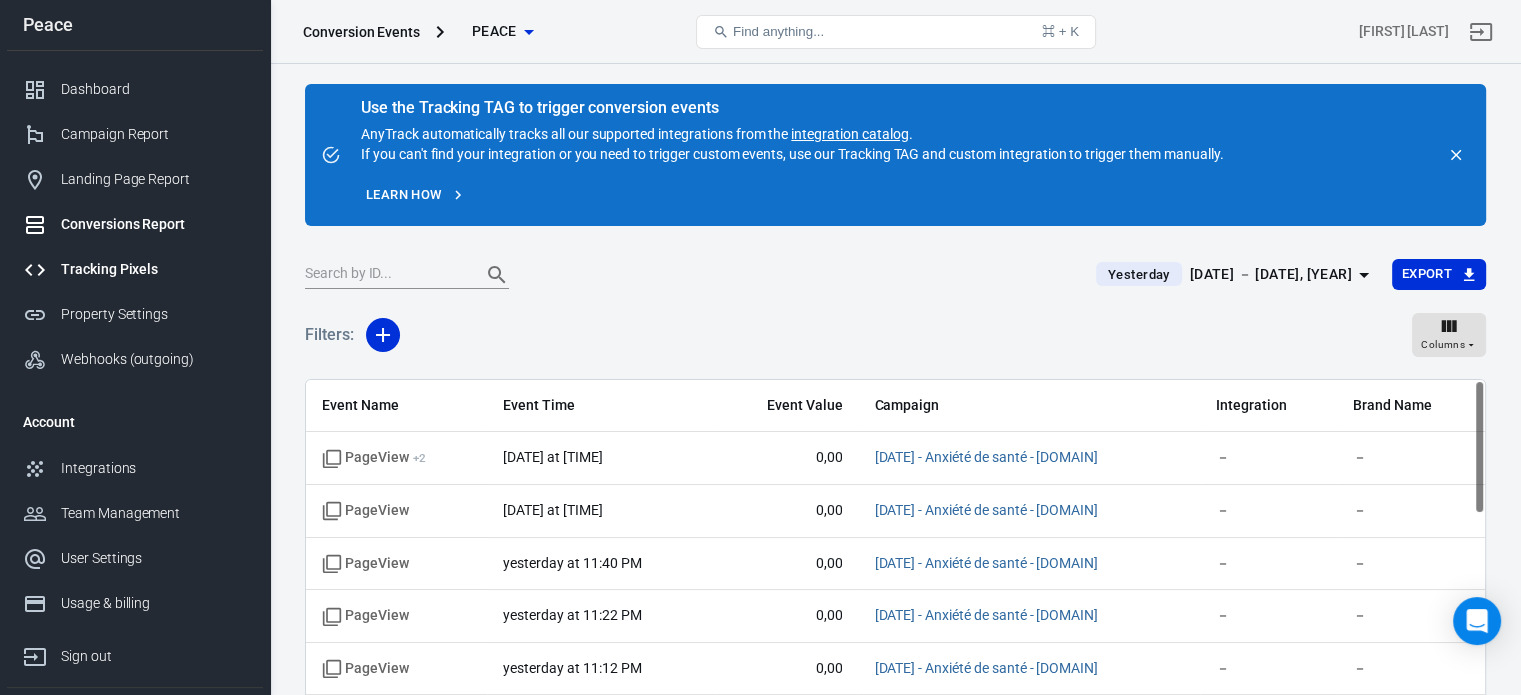 scroll, scrollTop: 93, scrollLeft: 0, axis: vertical 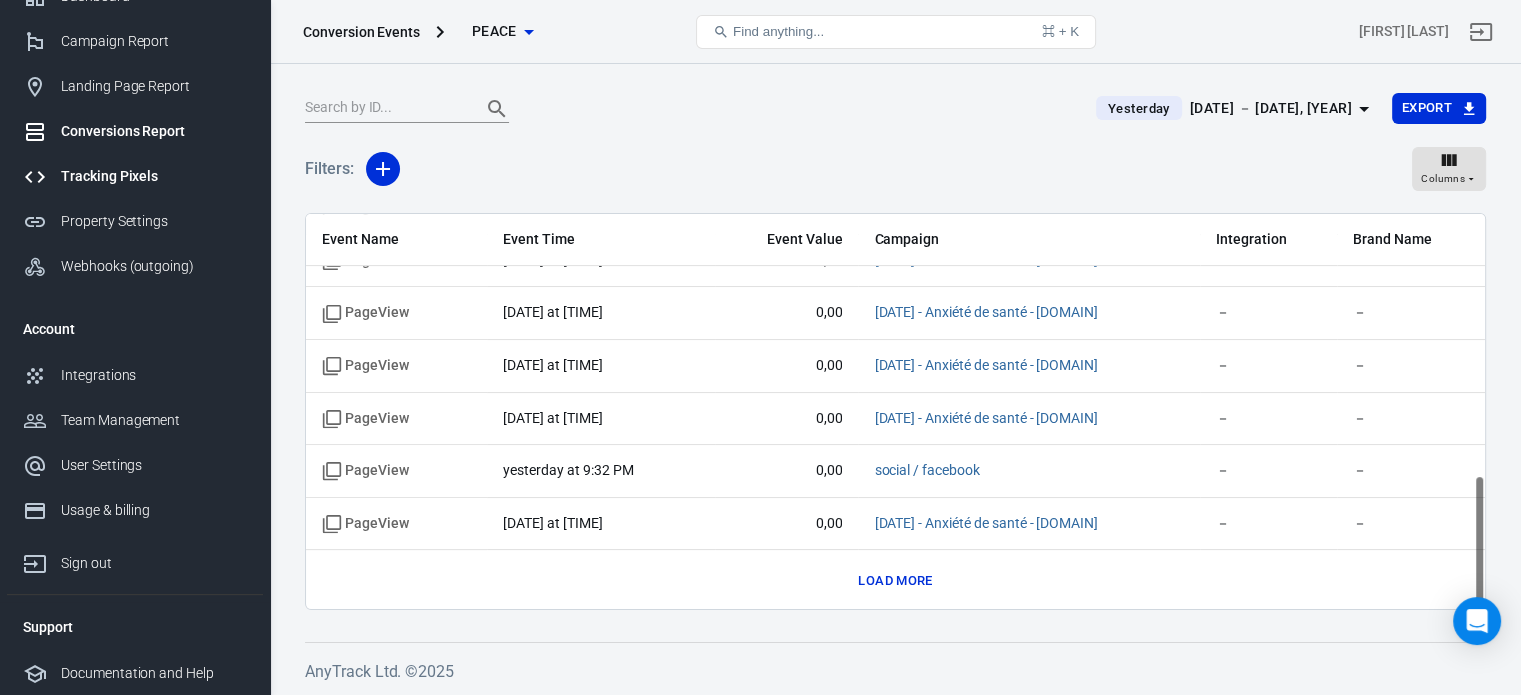click on "Tracking Pixels" at bounding box center (154, 176) 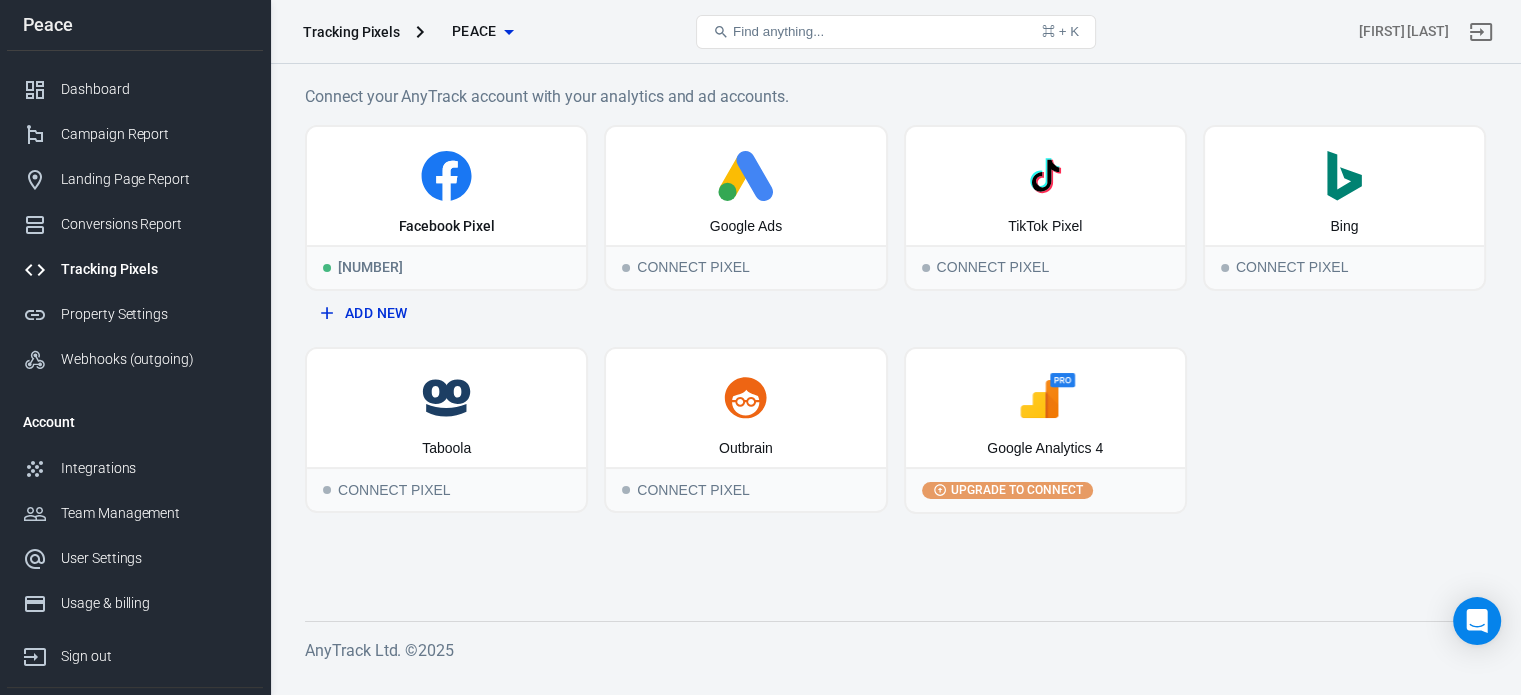 scroll, scrollTop: 0, scrollLeft: 0, axis: both 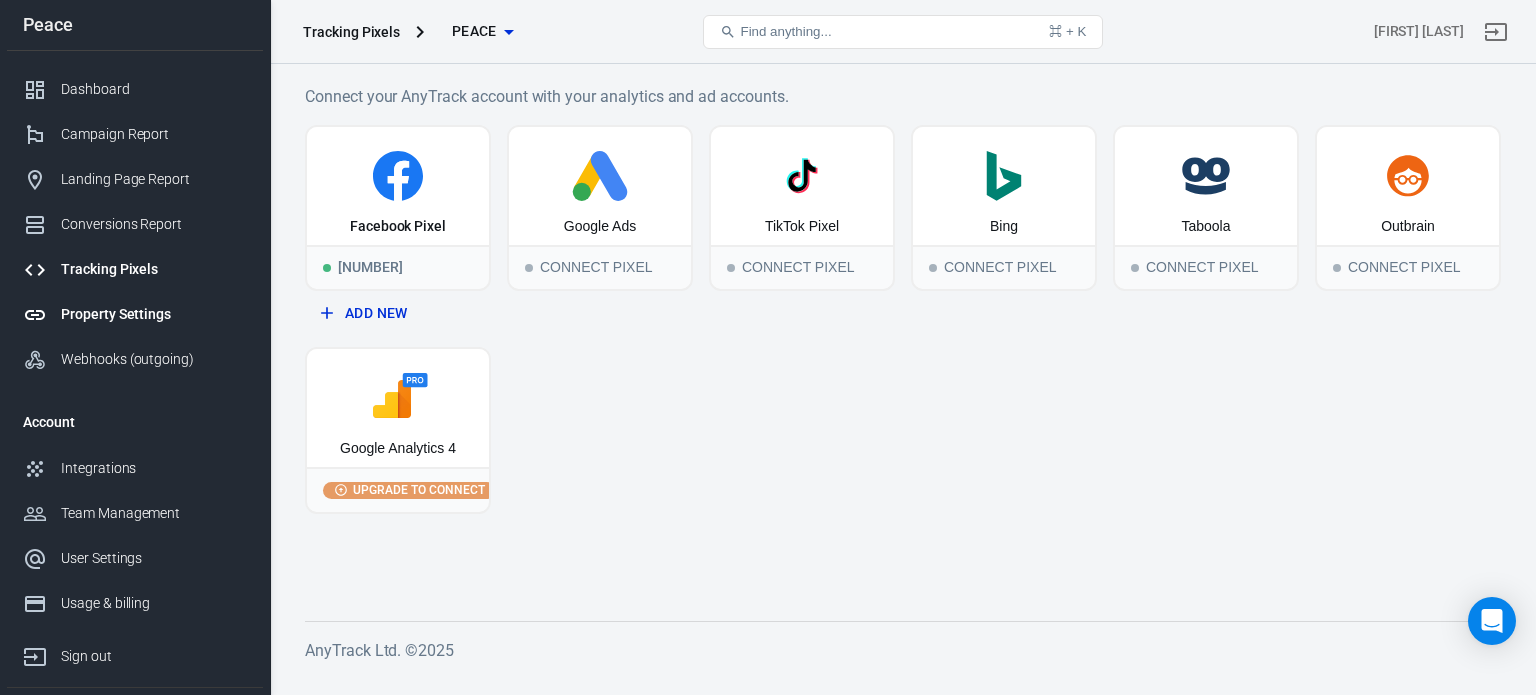 click on "Property Settings" at bounding box center (154, 314) 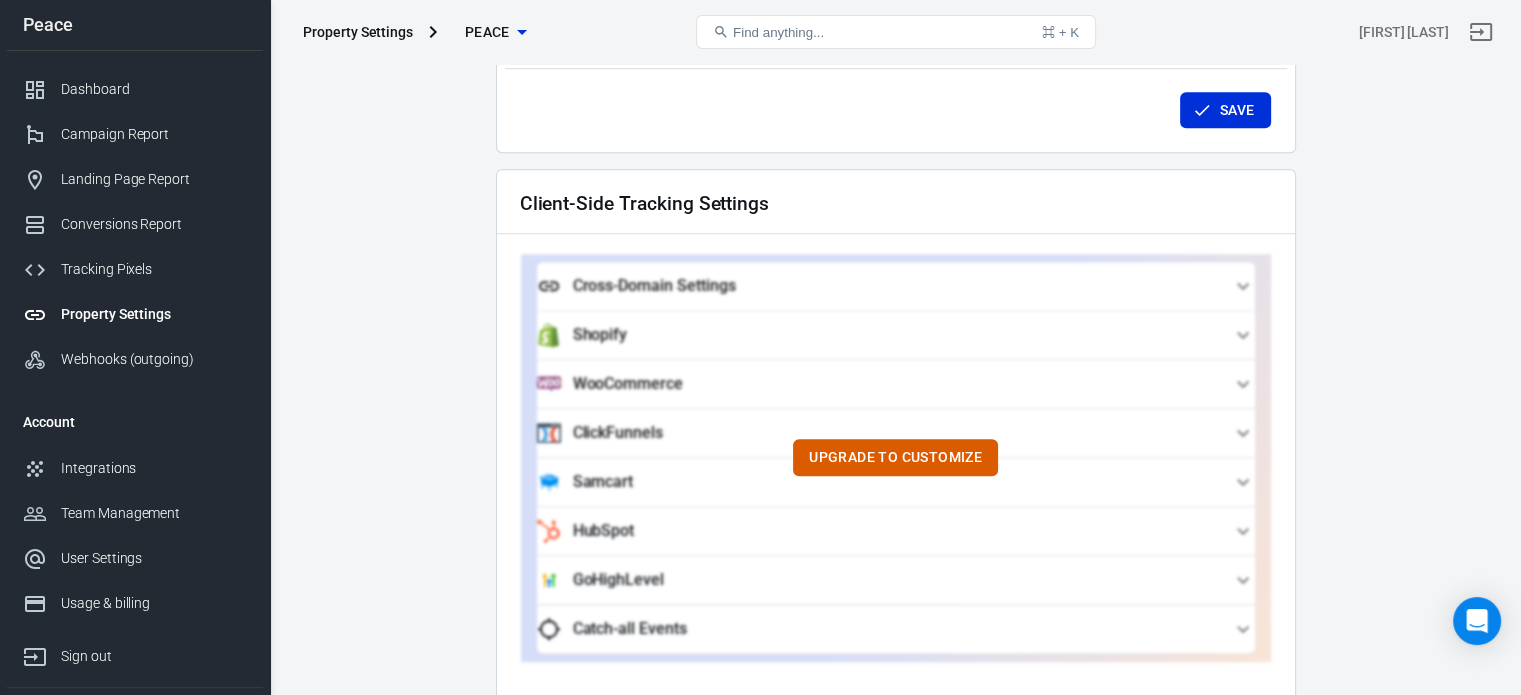 scroll, scrollTop: 2016, scrollLeft: 0, axis: vertical 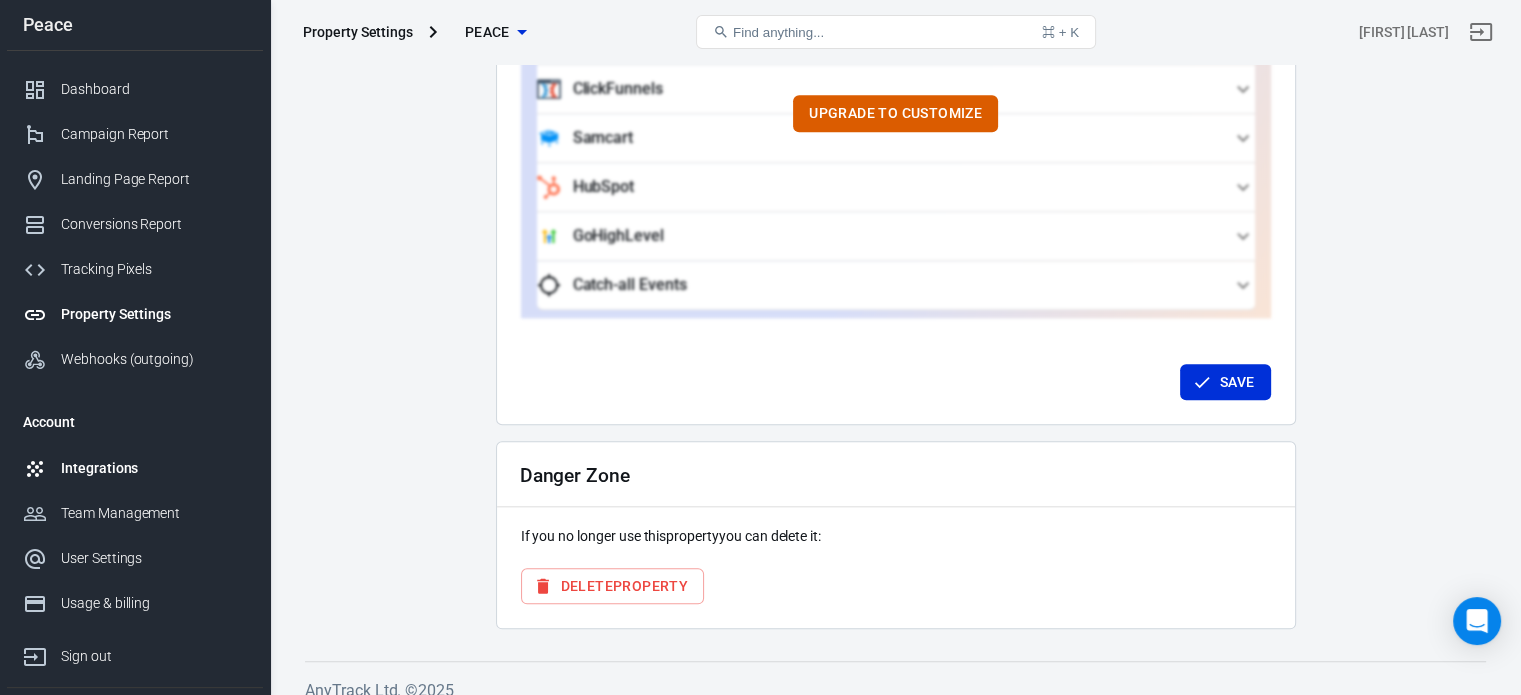 click on "Integrations" at bounding box center (154, 468) 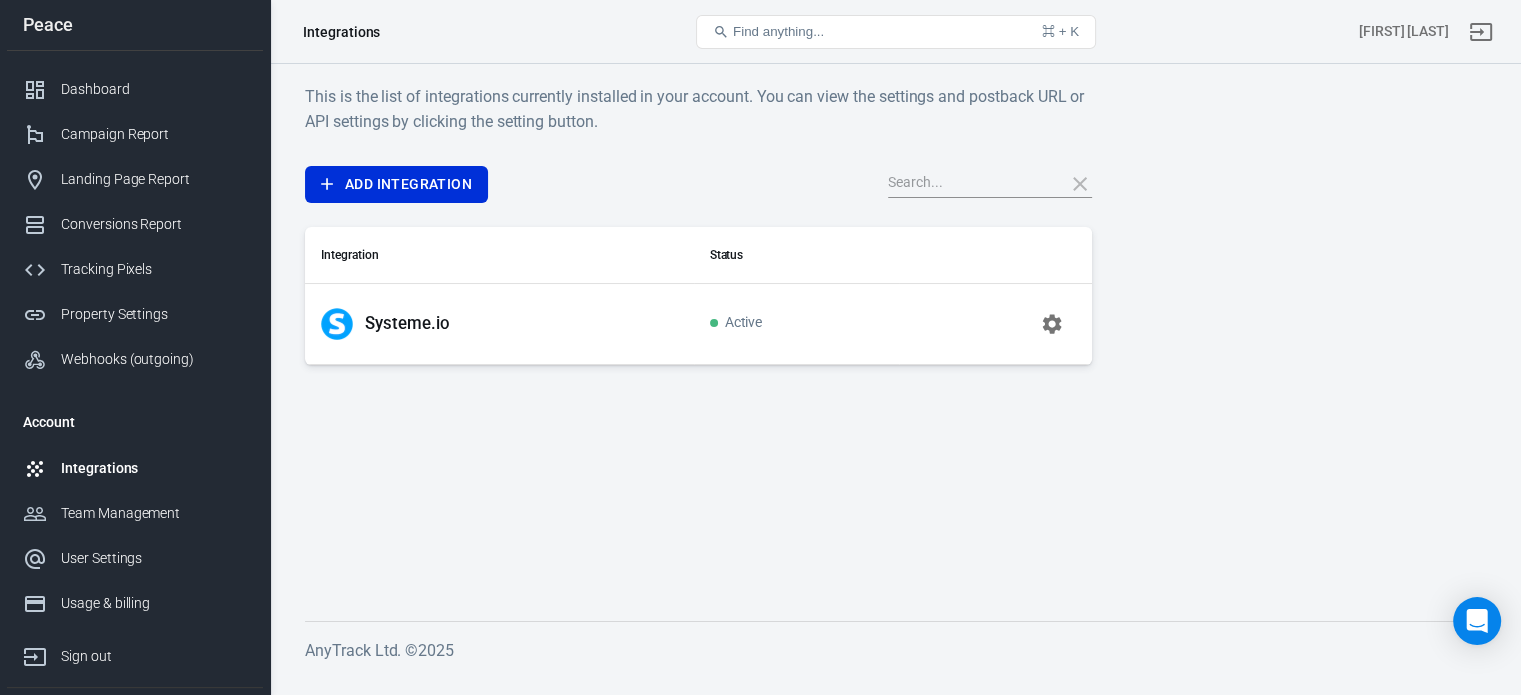 scroll, scrollTop: 0, scrollLeft: 0, axis: both 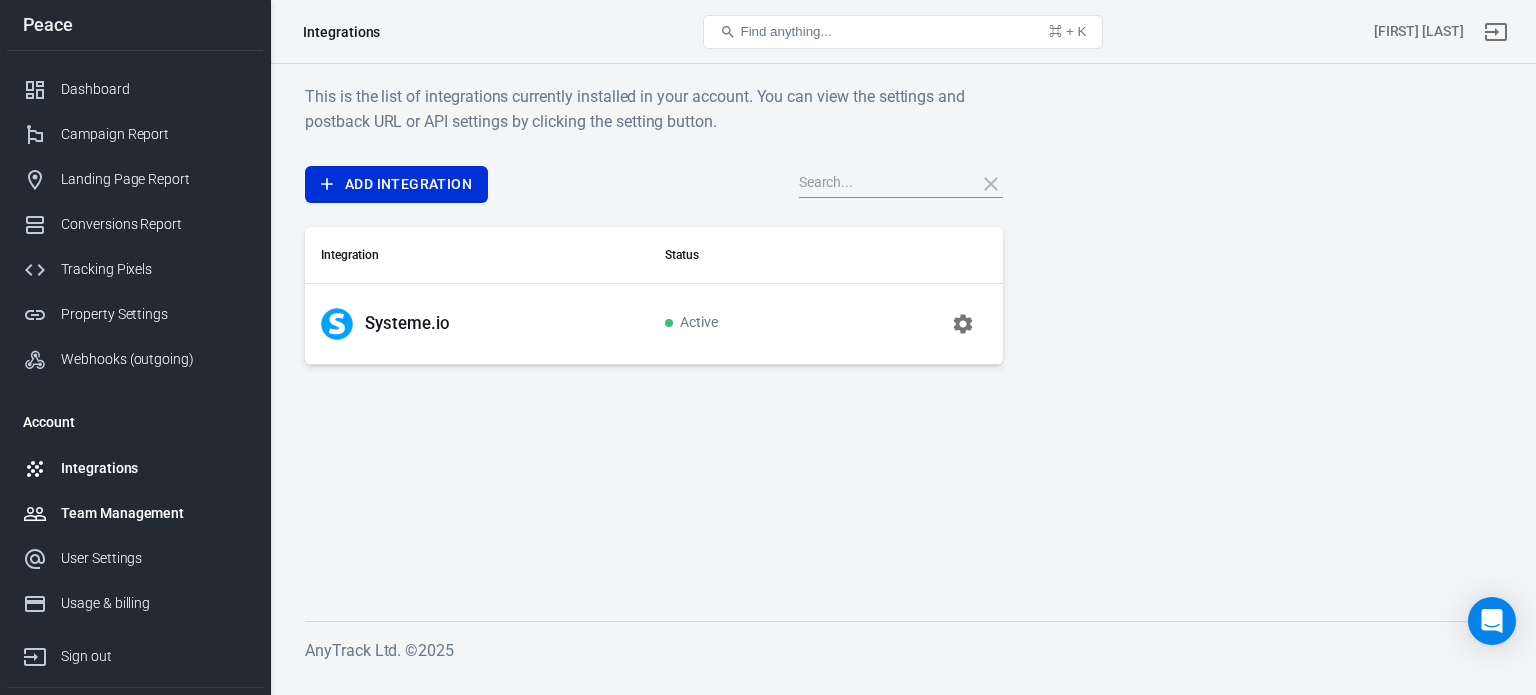 click on "Team Management" at bounding box center (154, 513) 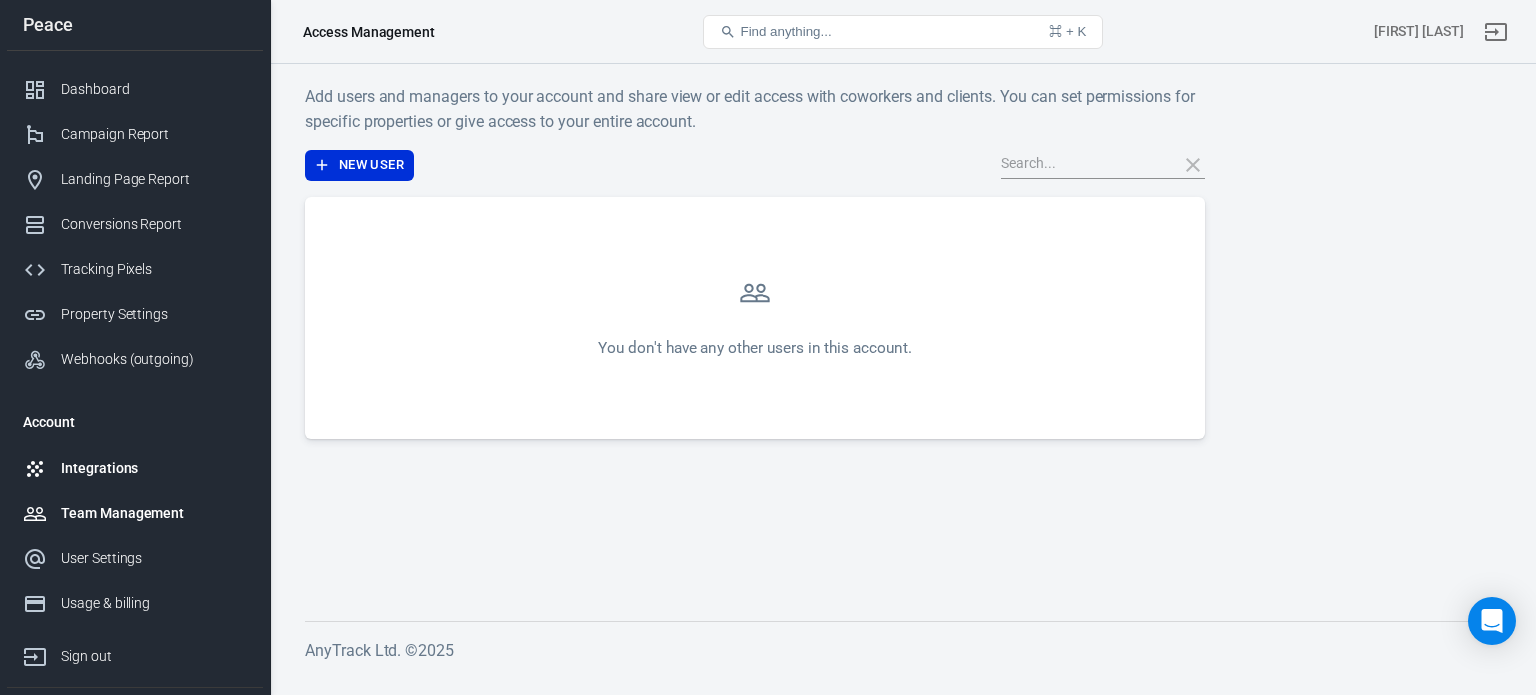 click on "Integrations" at bounding box center (154, 468) 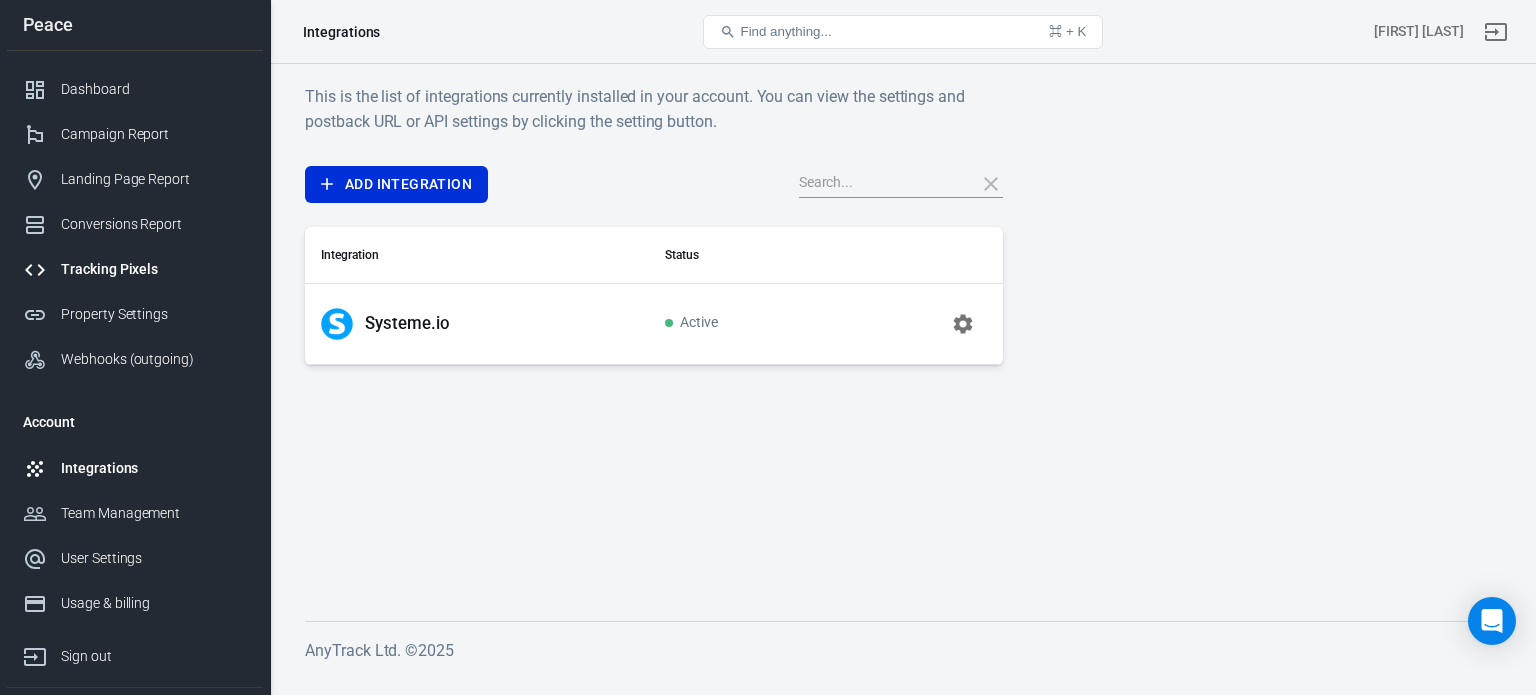 click on "Tracking Pixels" at bounding box center (154, 269) 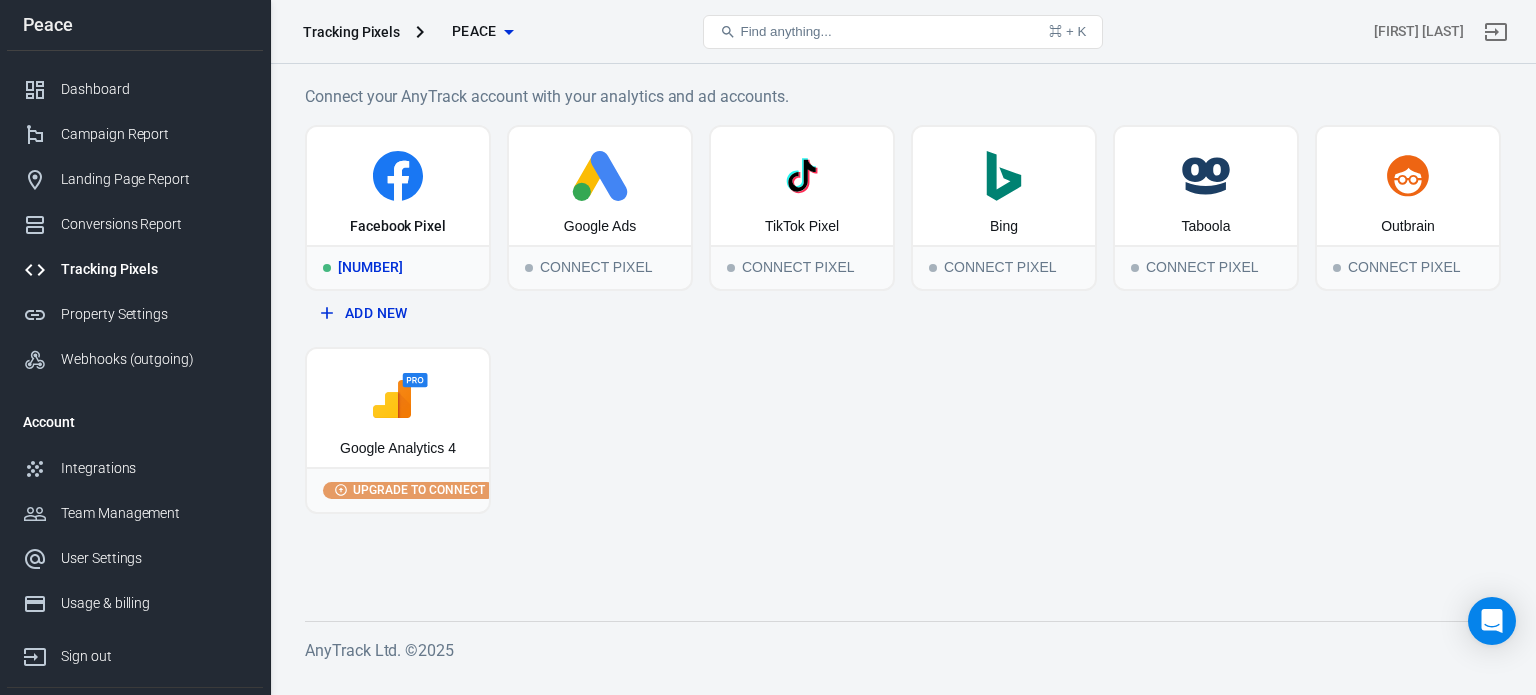 click on "Facebook Pixel" at bounding box center [398, 227] 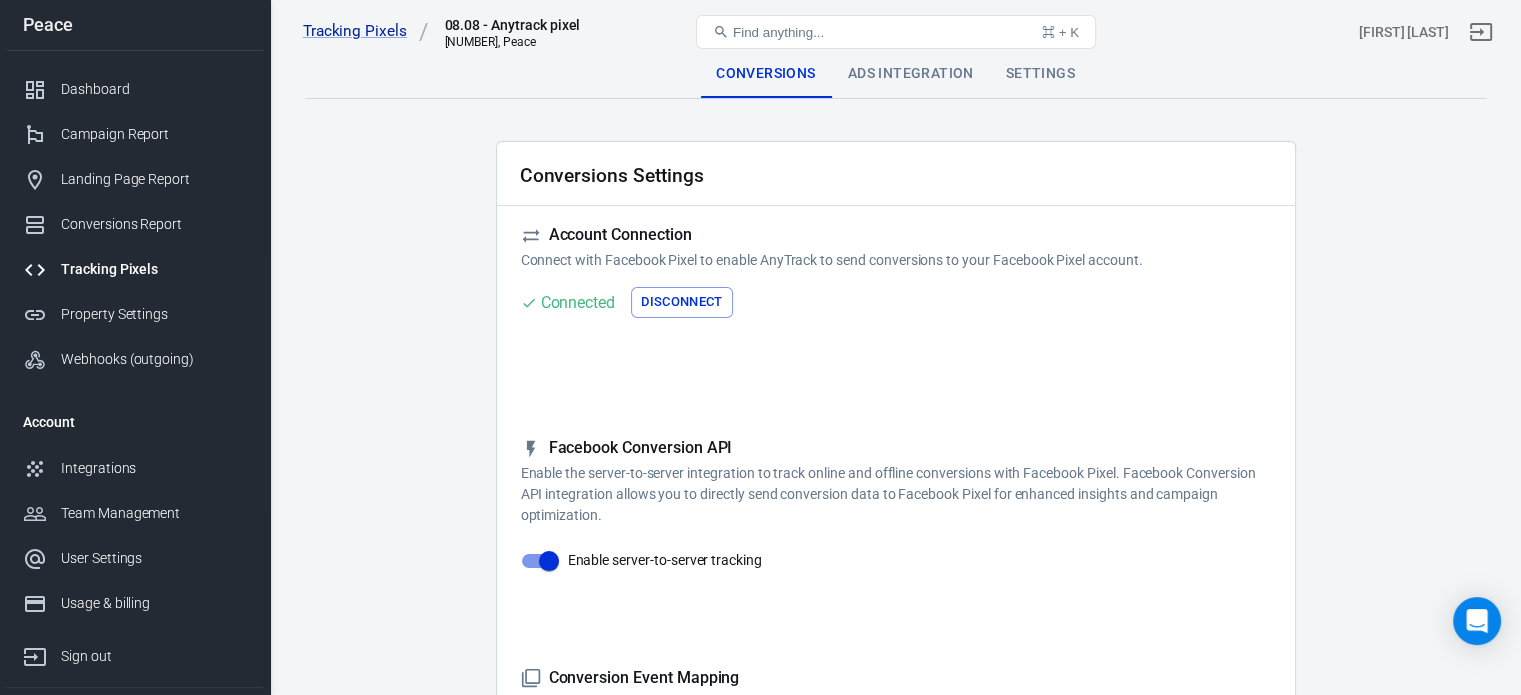click on "[NUMBER], Peace" at bounding box center (512, 42) 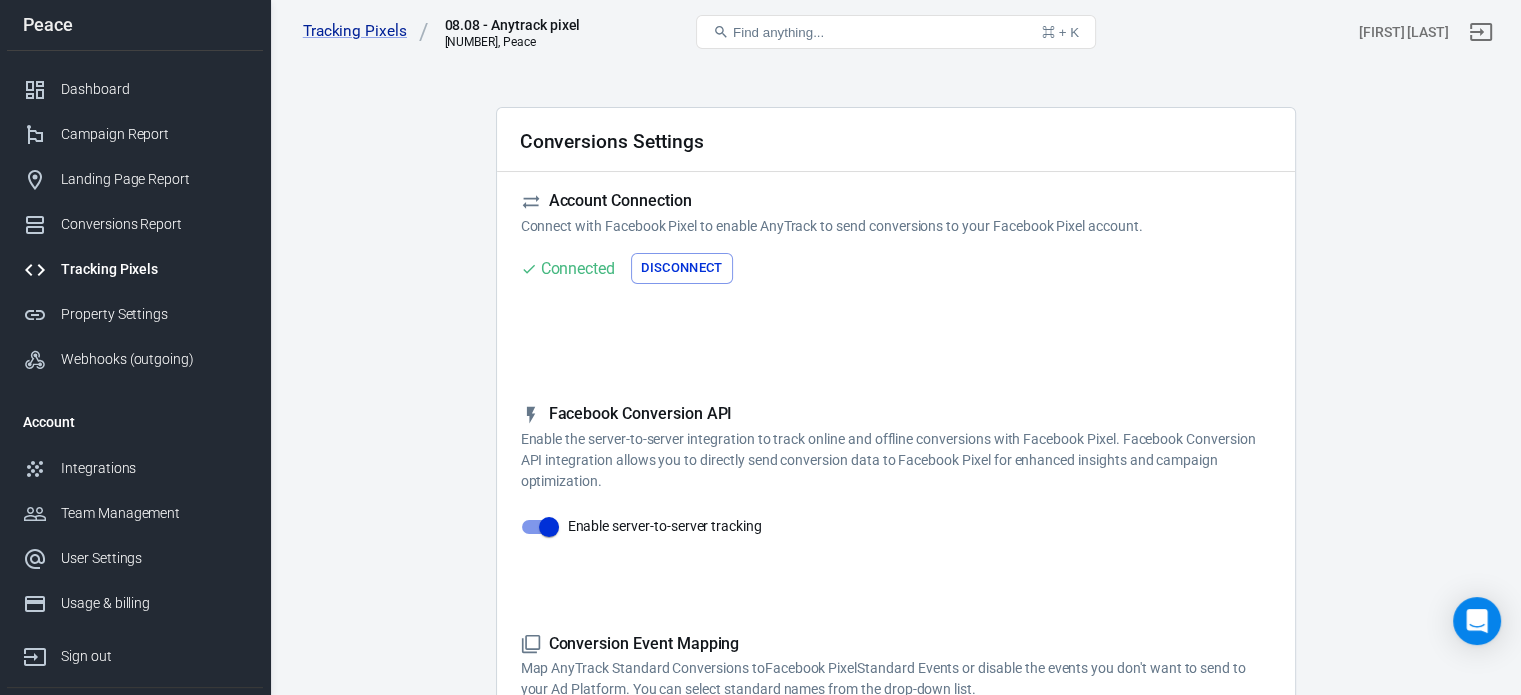 scroll, scrollTop: 0, scrollLeft: 0, axis: both 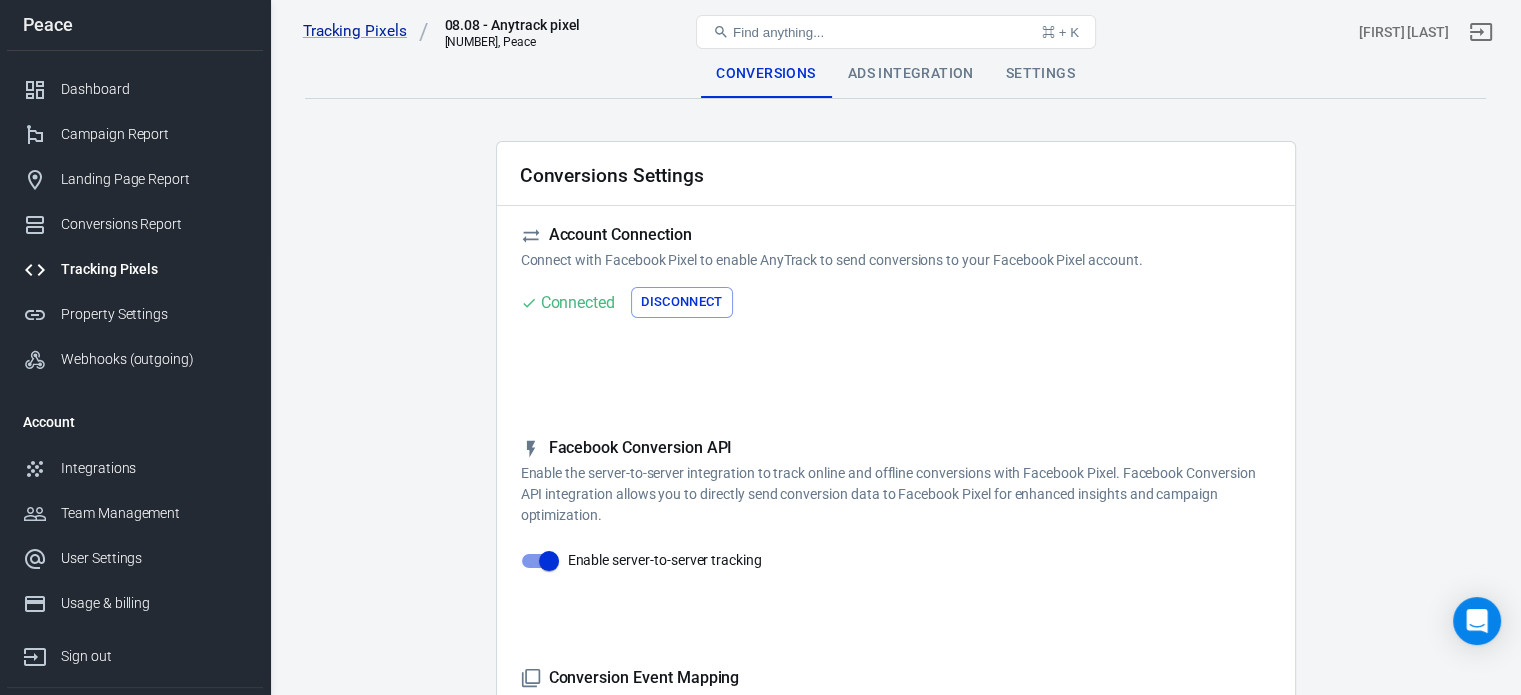 click on "Settings" at bounding box center [1040, 74] 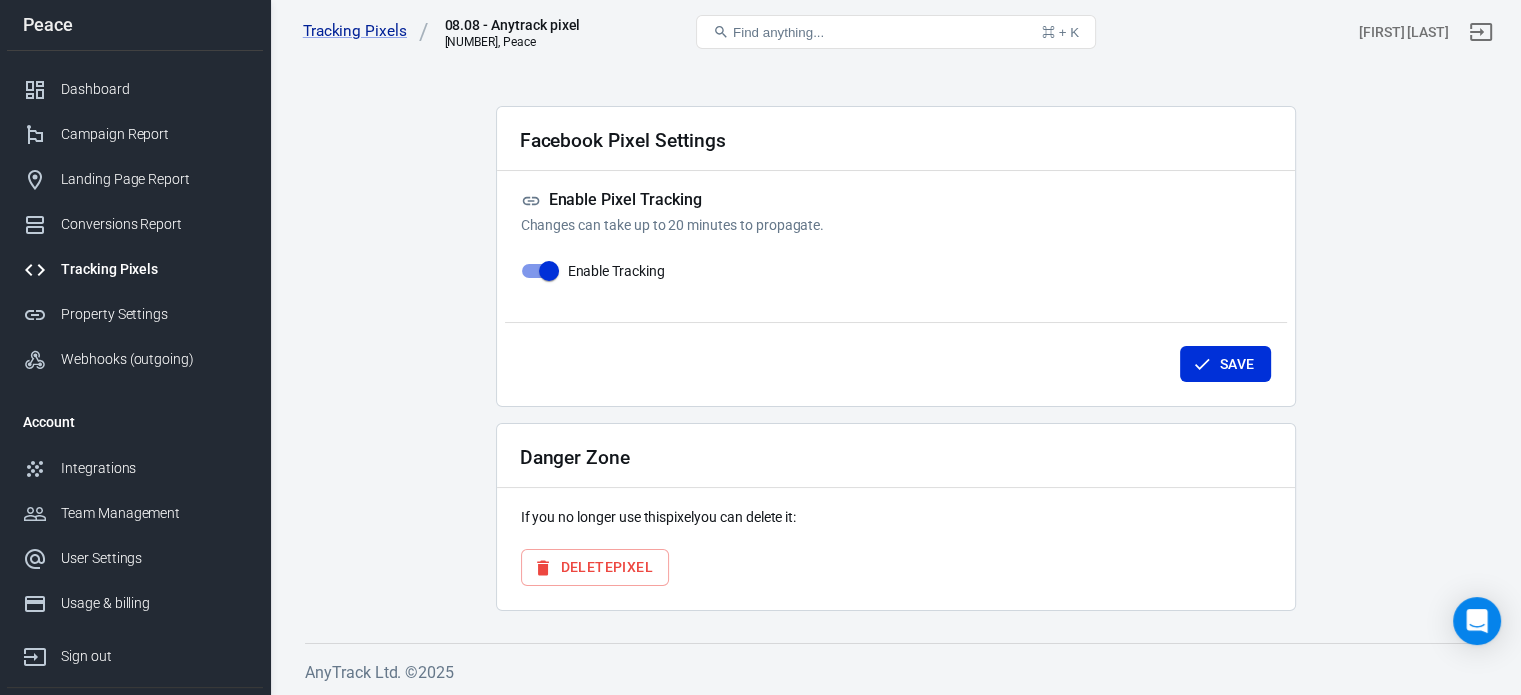 scroll, scrollTop: 0, scrollLeft: 0, axis: both 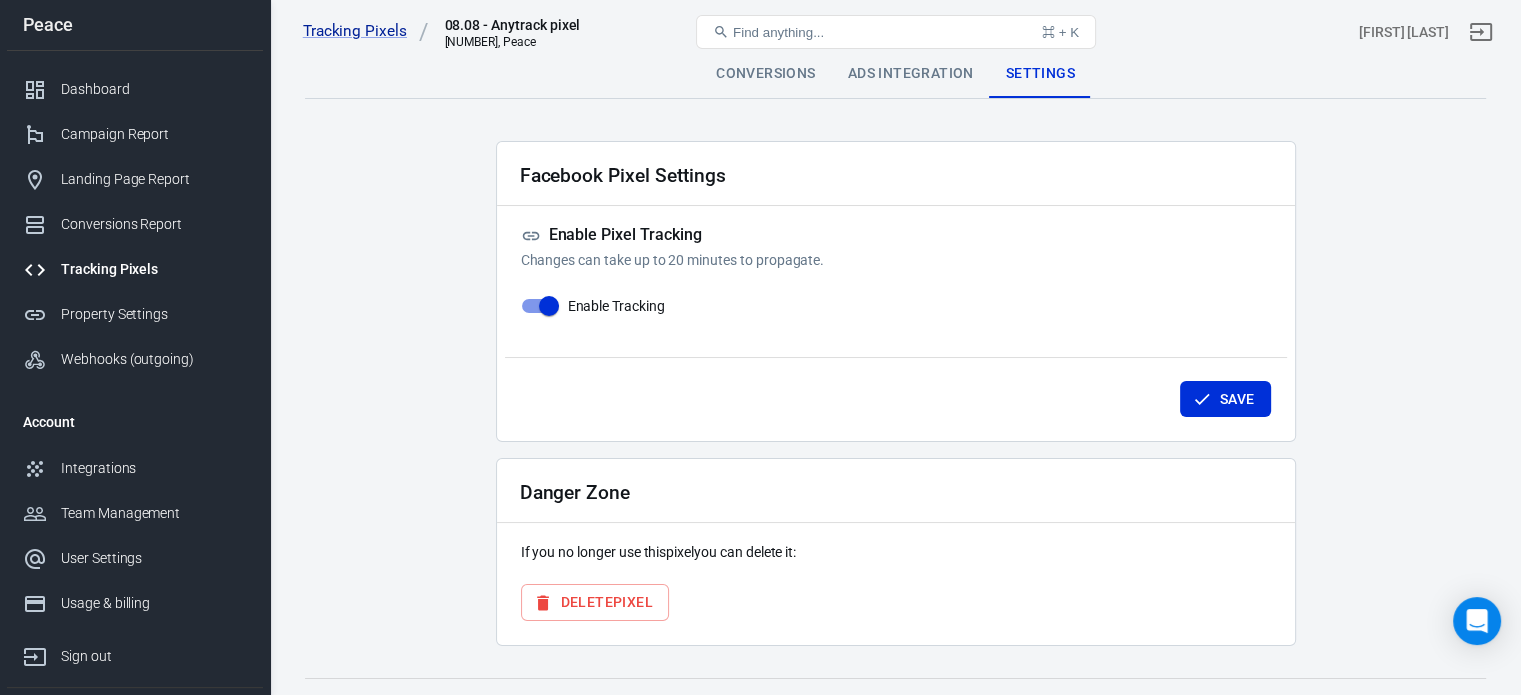 click on "Ads Integration" at bounding box center (911, 74) 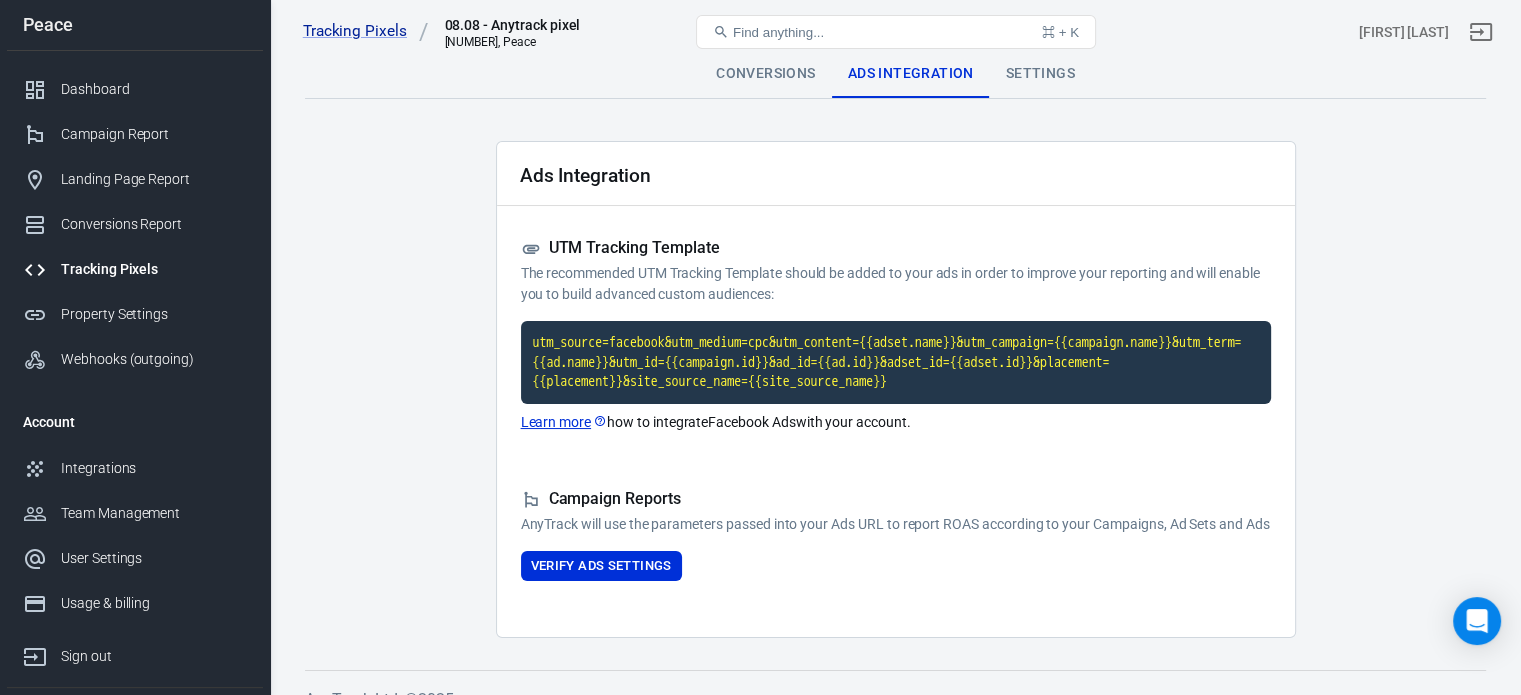 scroll, scrollTop: 49, scrollLeft: 0, axis: vertical 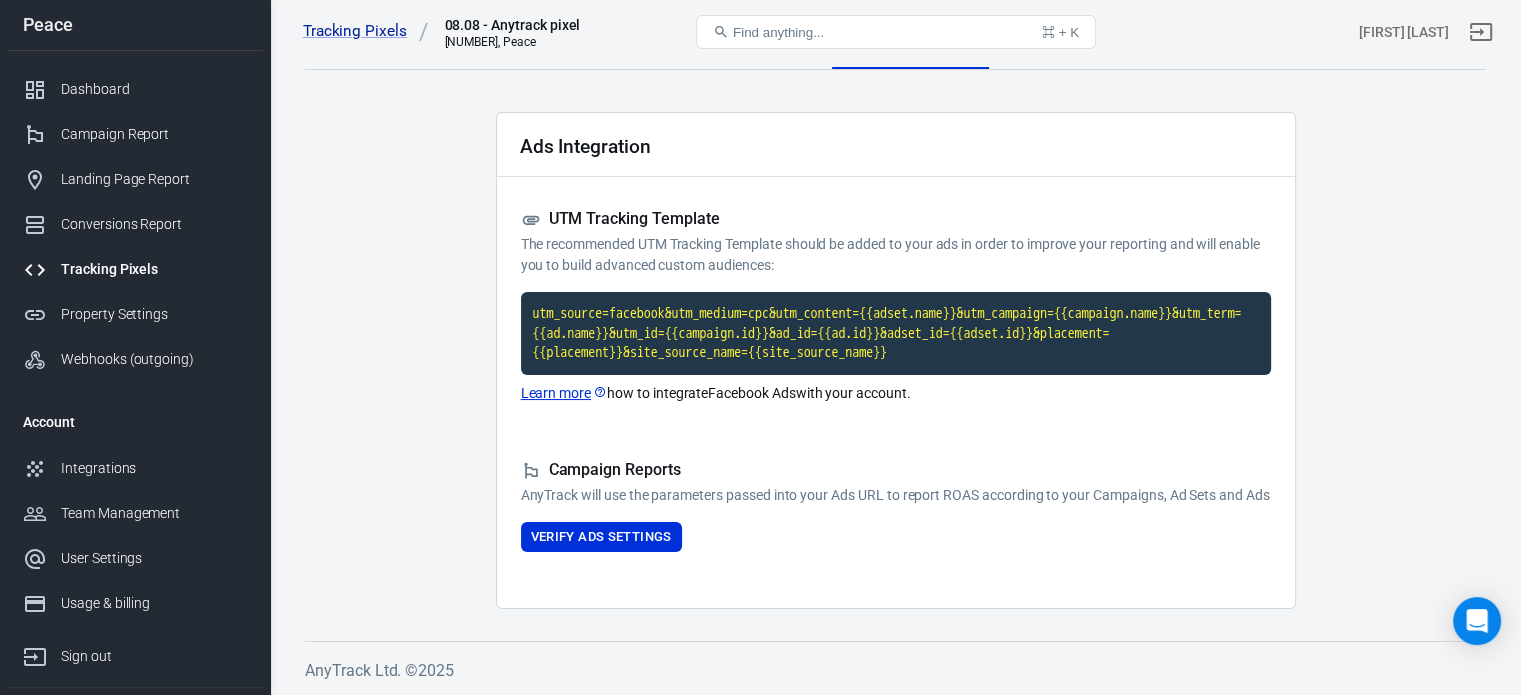 click on "AnyTrack will use the parameters passed into your Ads URL to report ROAS according to your Campaigns, Ad Sets and Ads" at bounding box center [896, 495] 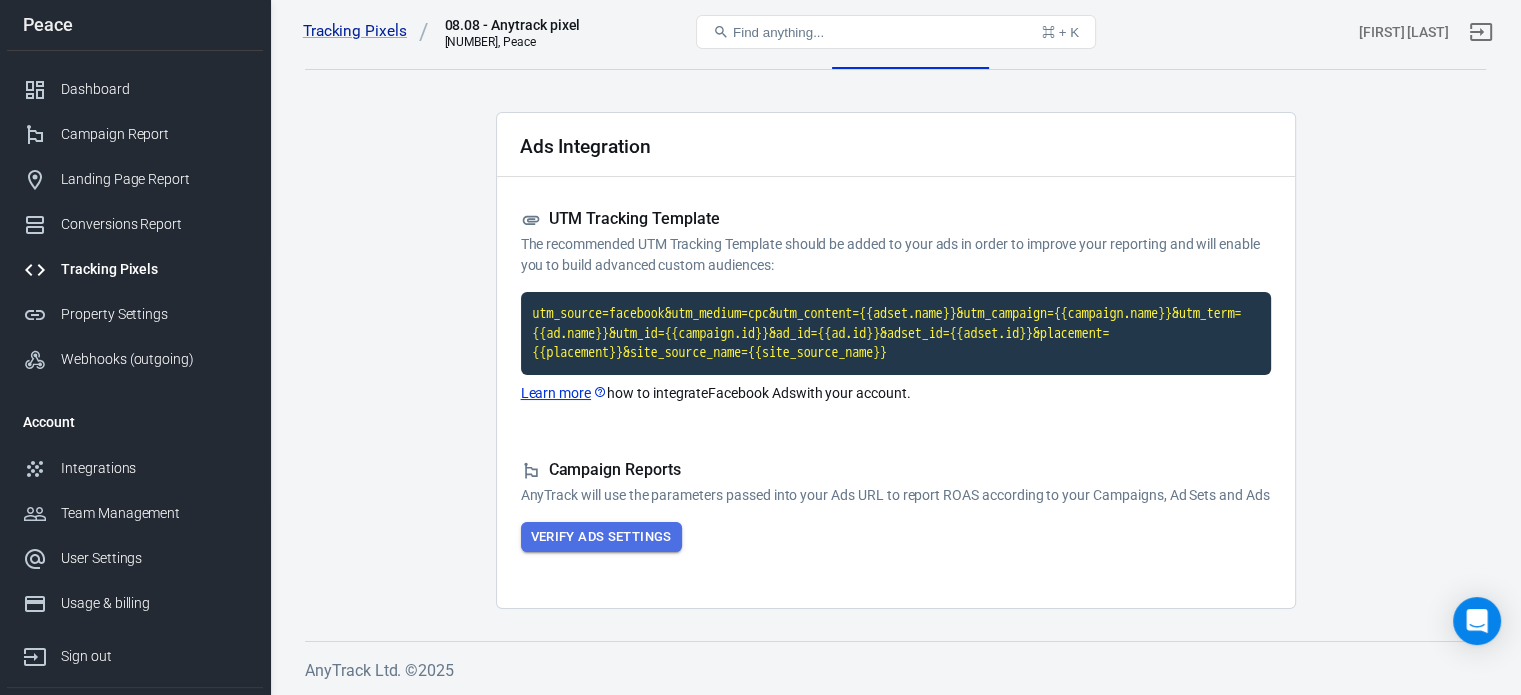 click on "Verify Ads Settings" at bounding box center (601, 537) 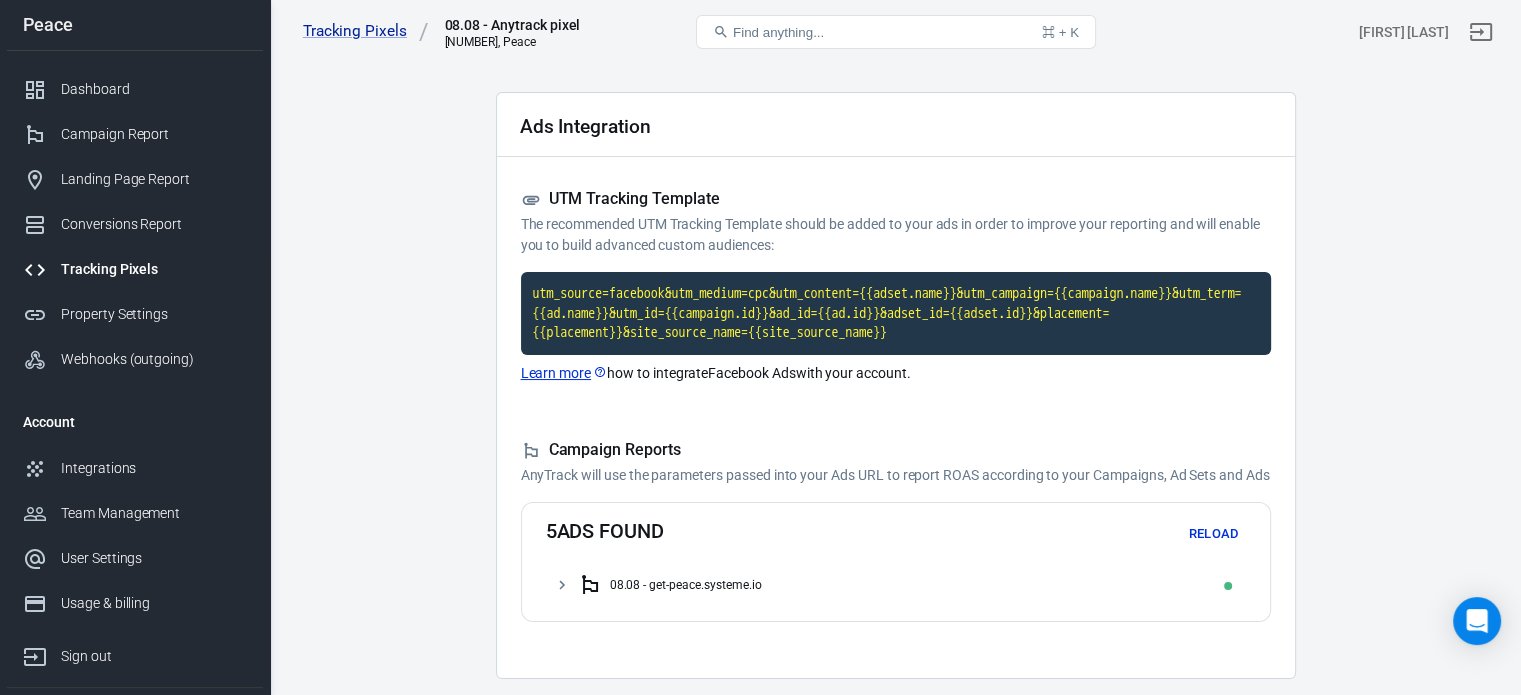 scroll, scrollTop: 139, scrollLeft: 0, axis: vertical 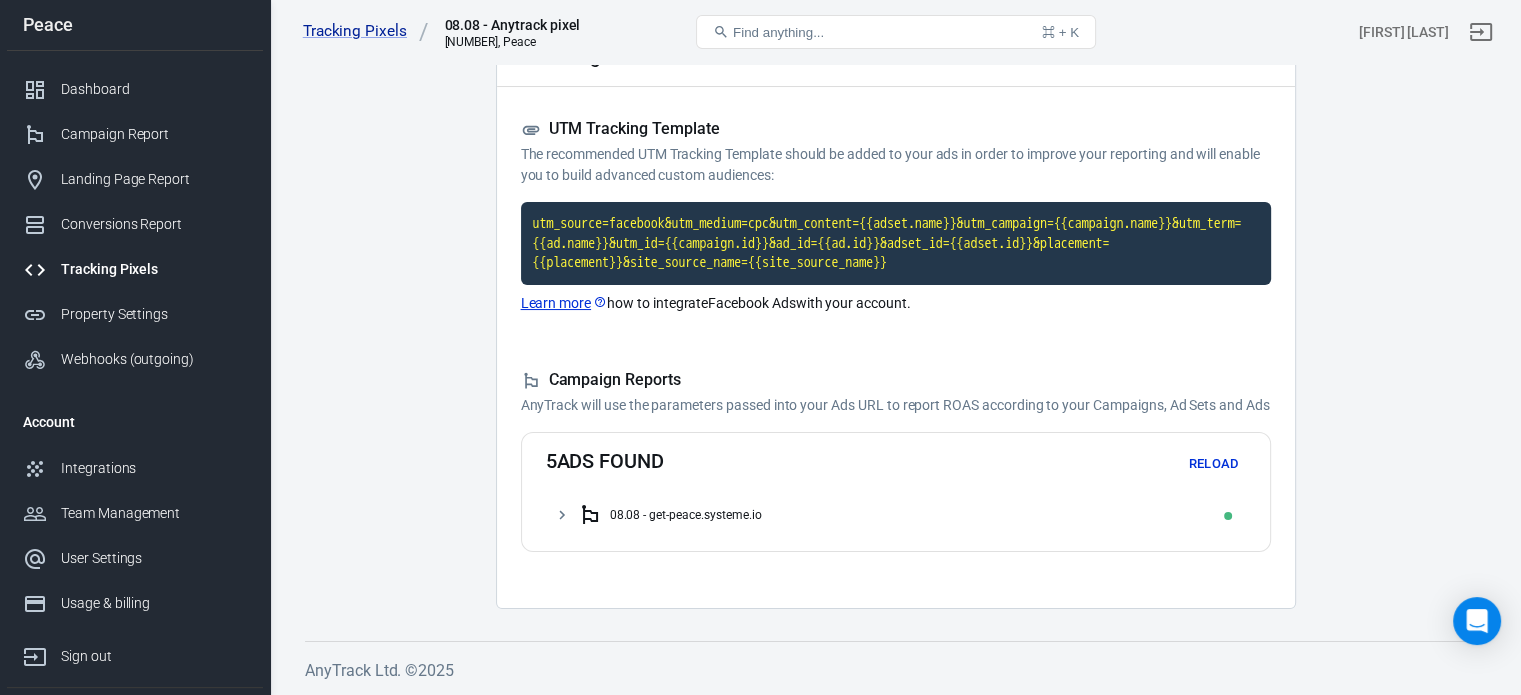 click on "08.08 - get-peace.systeme.io" at bounding box center (908, 515) 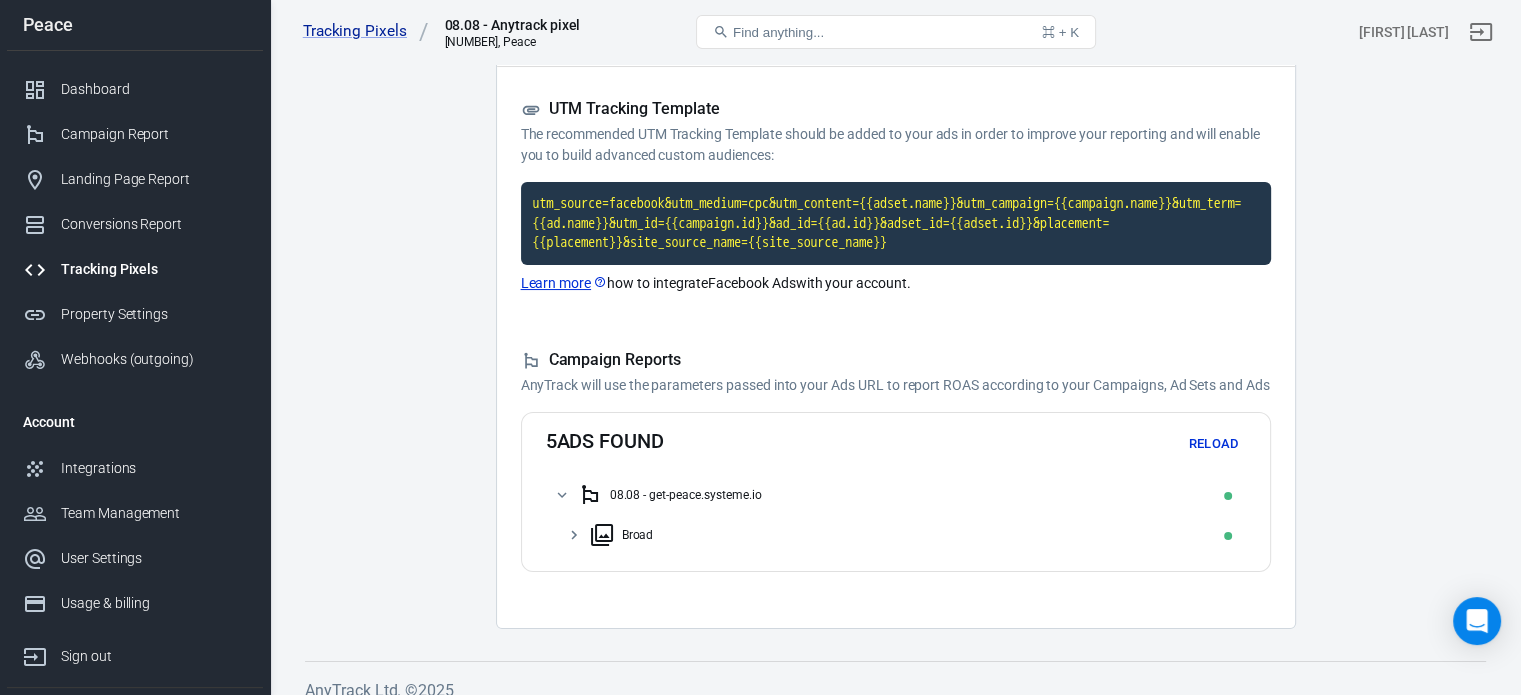 click on "Broad" at bounding box center (914, 535) 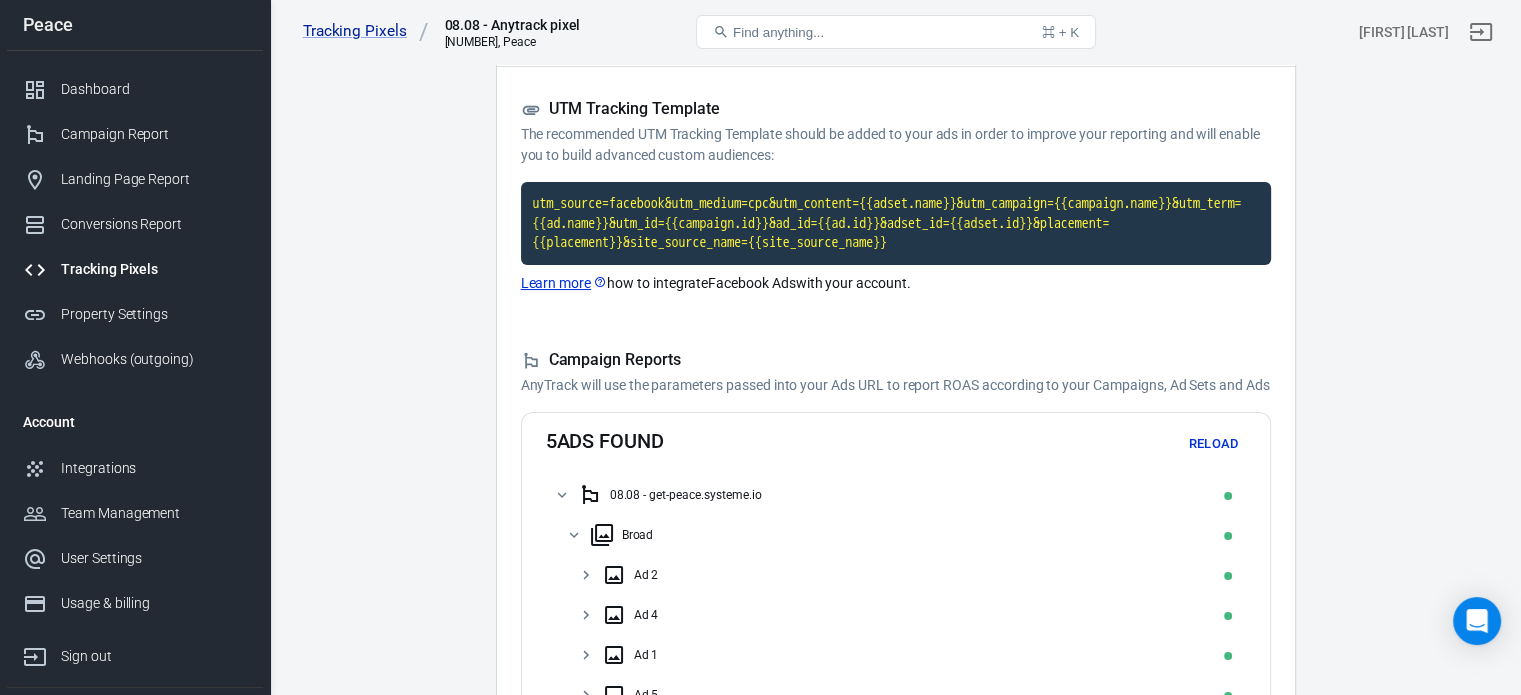 scroll, scrollTop: 379, scrollLeft: 0, axis: vertical 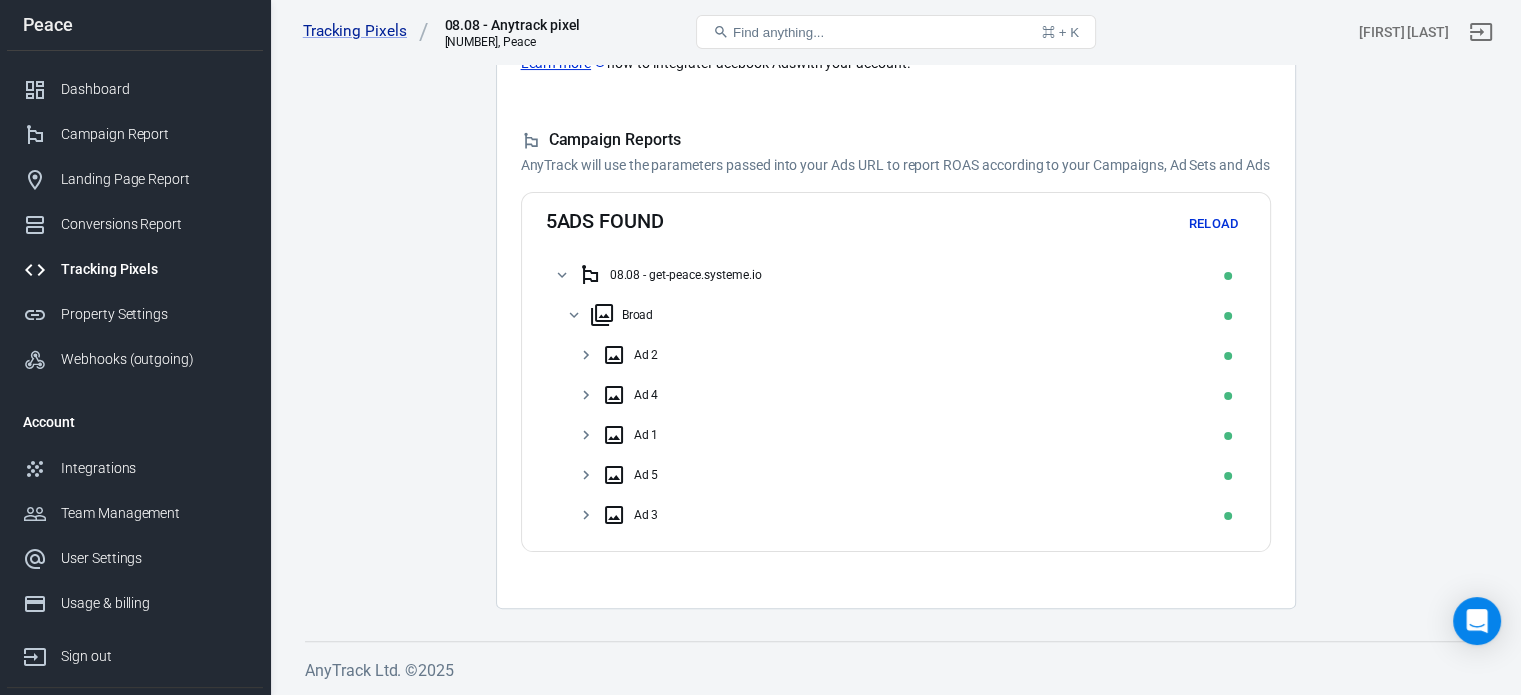 click 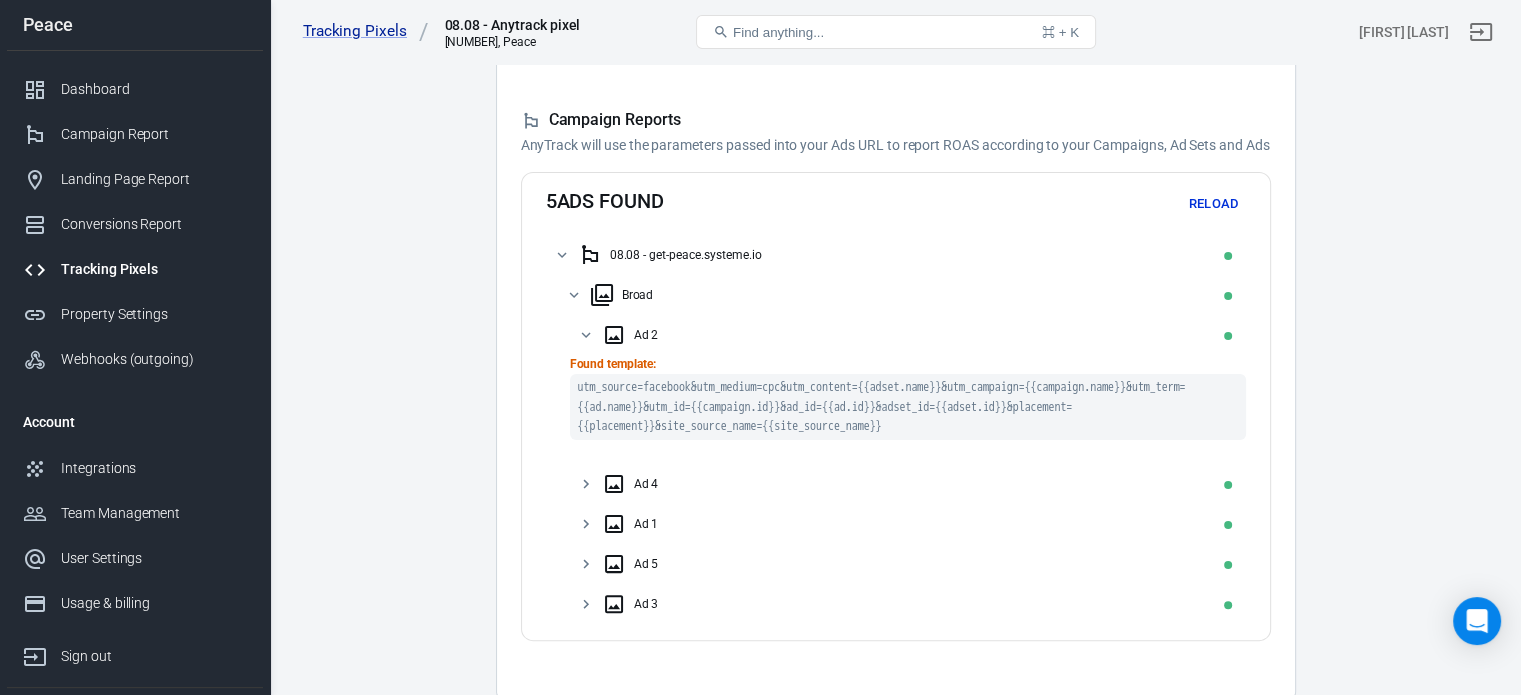 scroll, scrollTop: 0, scrollLeft: 0, axis: both 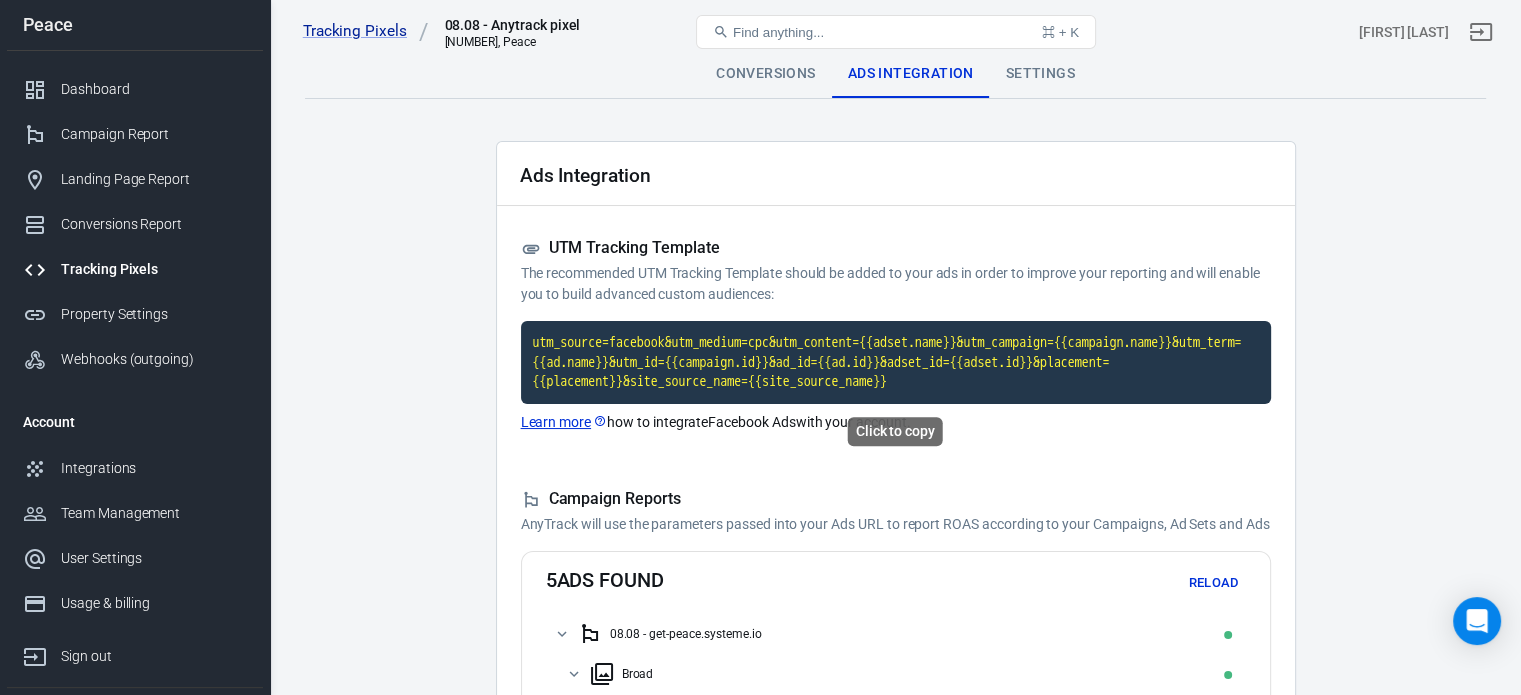 click on "utm_source=facebook&utm_medium=cpc&utm_content={{adset.name}}&utm_campaign={{campaign.name}}&utm_term={{ad.name}}&utm_id={{campaign.id}}&ad_id={{ad.id}}&adset_id={{adset.id}}&placement={{placement}}&site_source_name={{site_source_name}}" at bounding box center (896, 362) 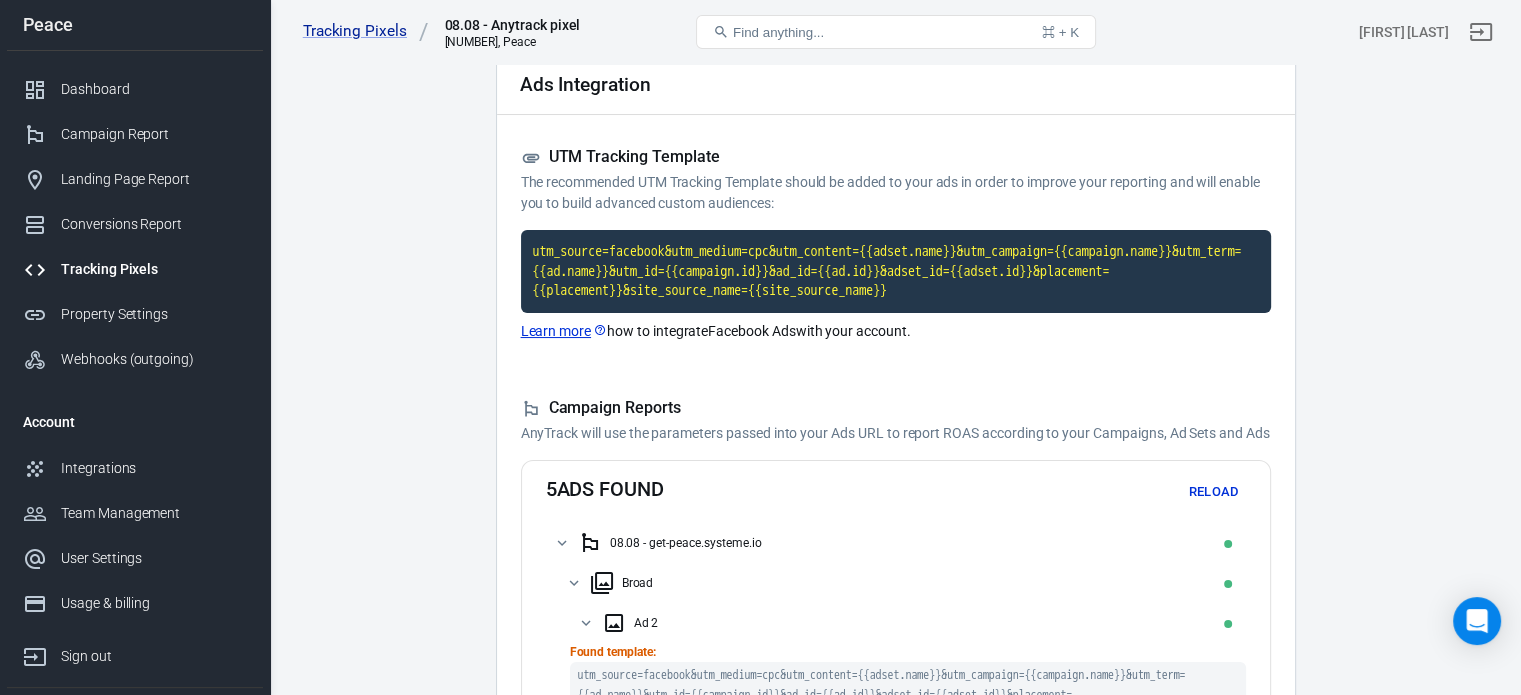 scroll, scrollTop: 0, scrollLeft: 0, axis: both 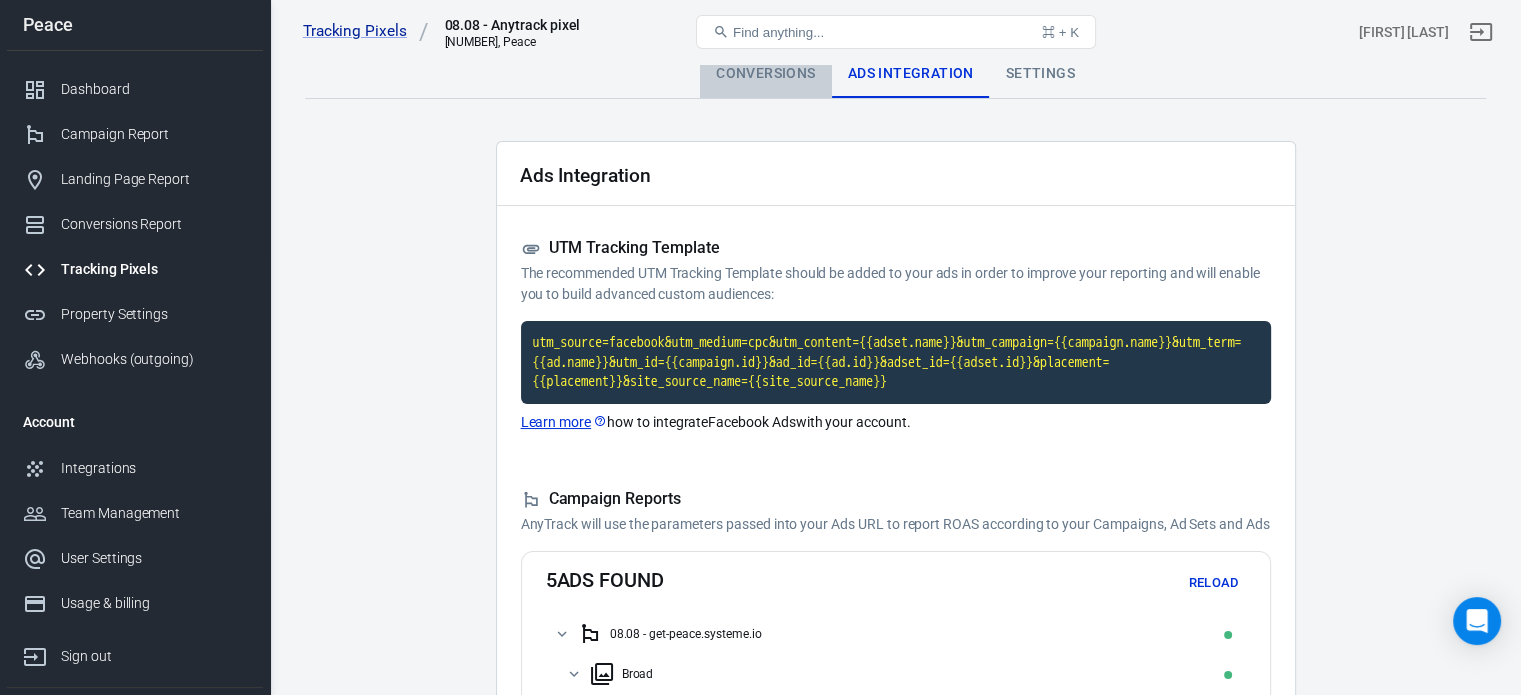click on "Conversions" at bounding box center (765, 74) 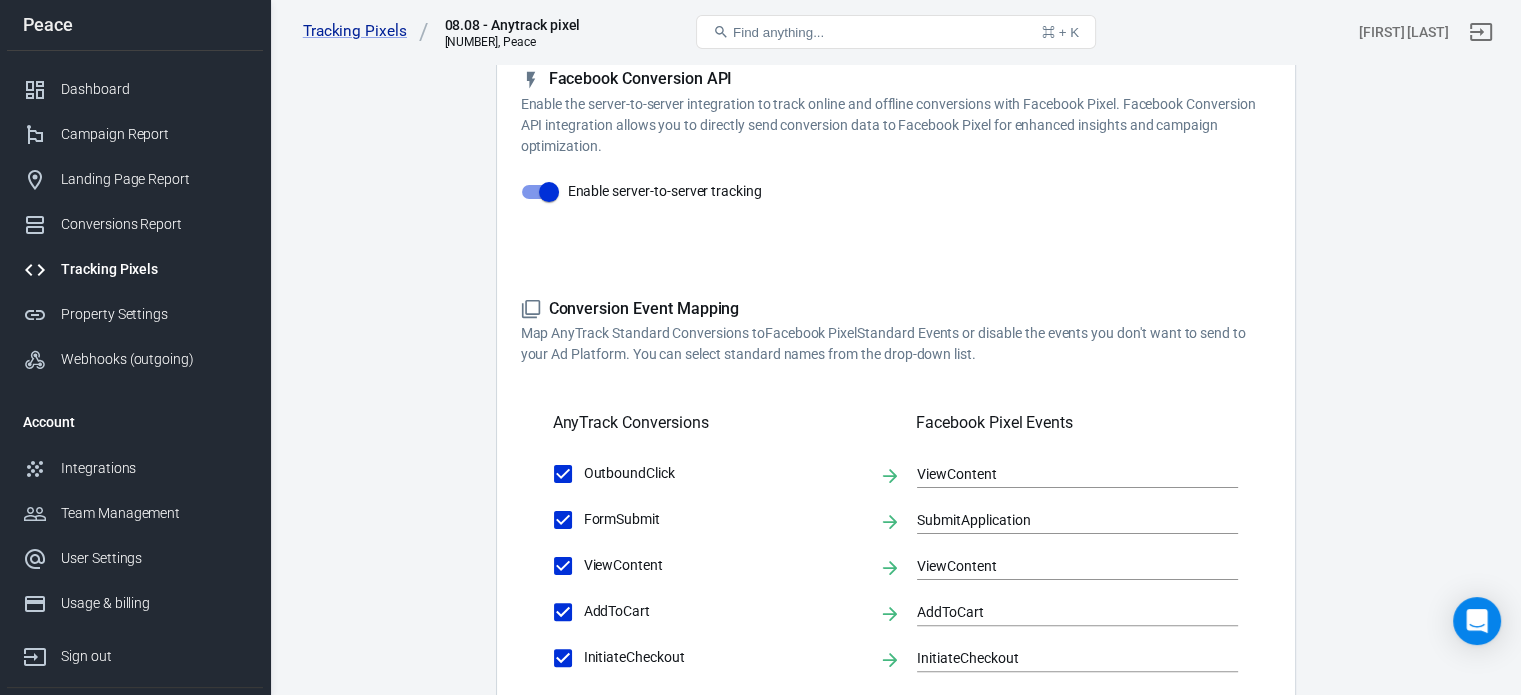 scroll, scrollTop: 0, scrollLeft: 0, axis: both 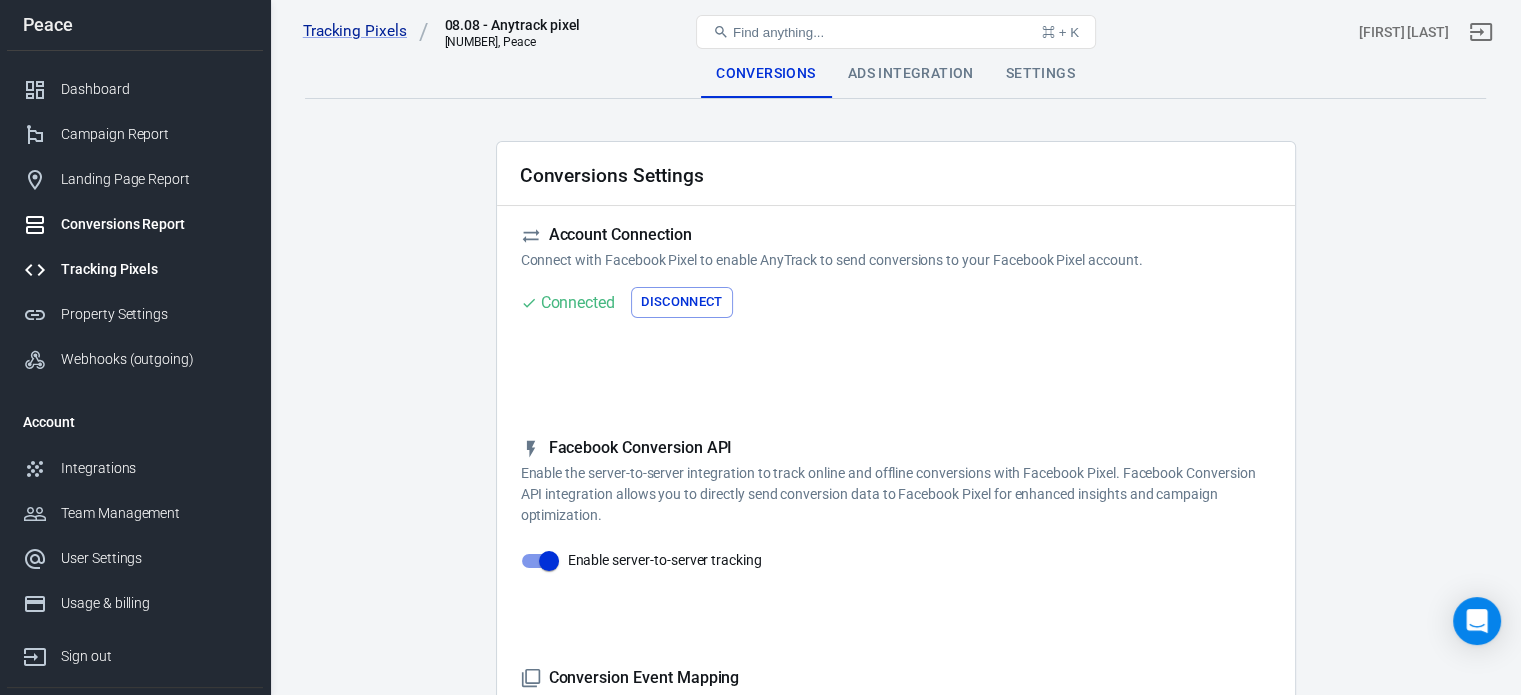 click on "Conversions Report" at bounding box center (135, 224) 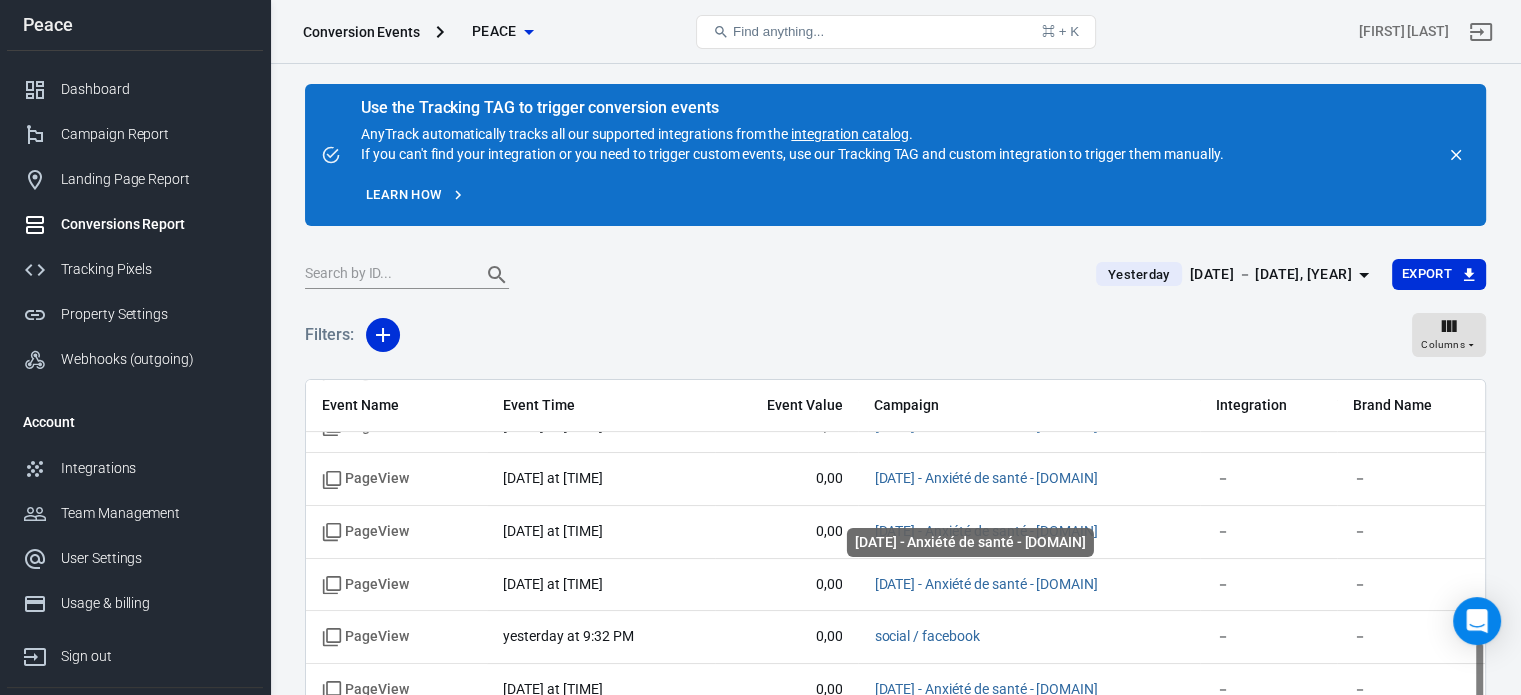 scroll, scrollTop: 0, scrollLeft: 0, axis: both 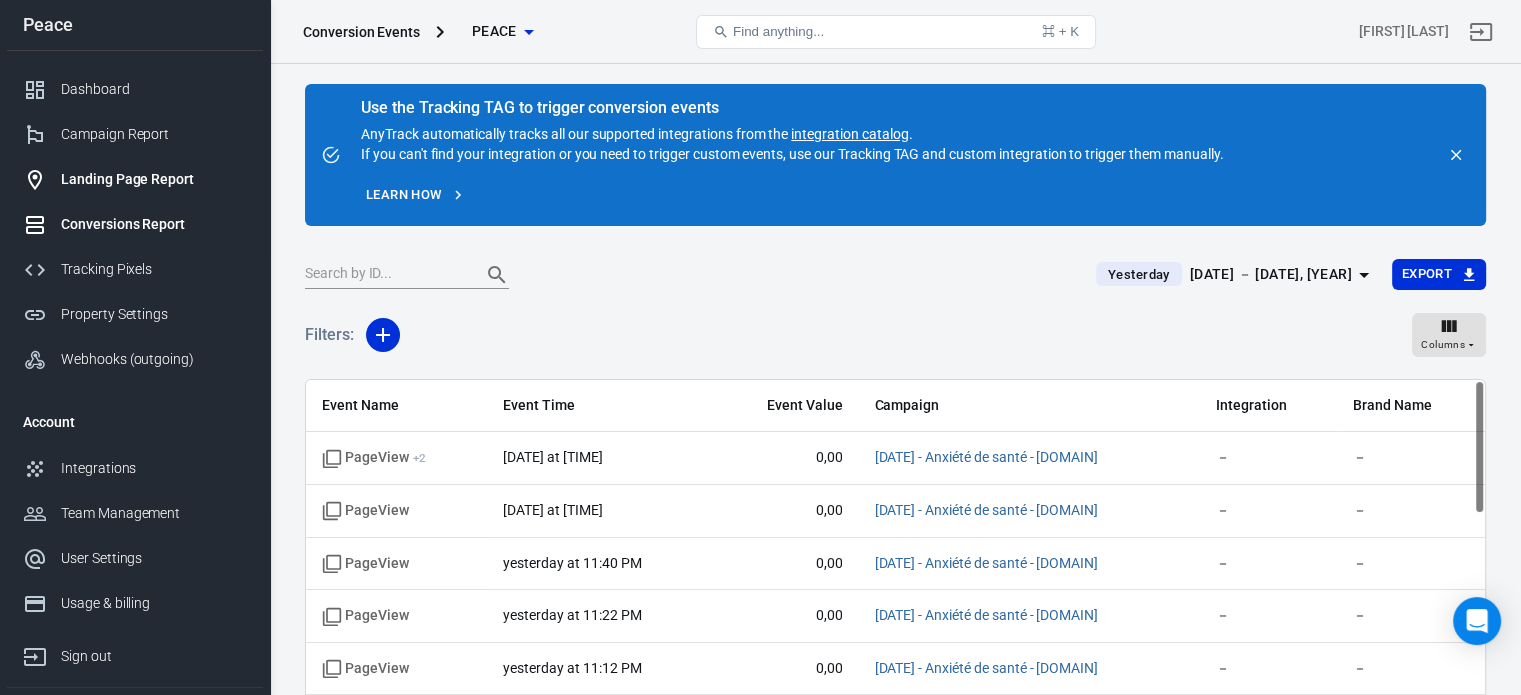 click on "Landing Page Report" at bounding box center (154, 179) 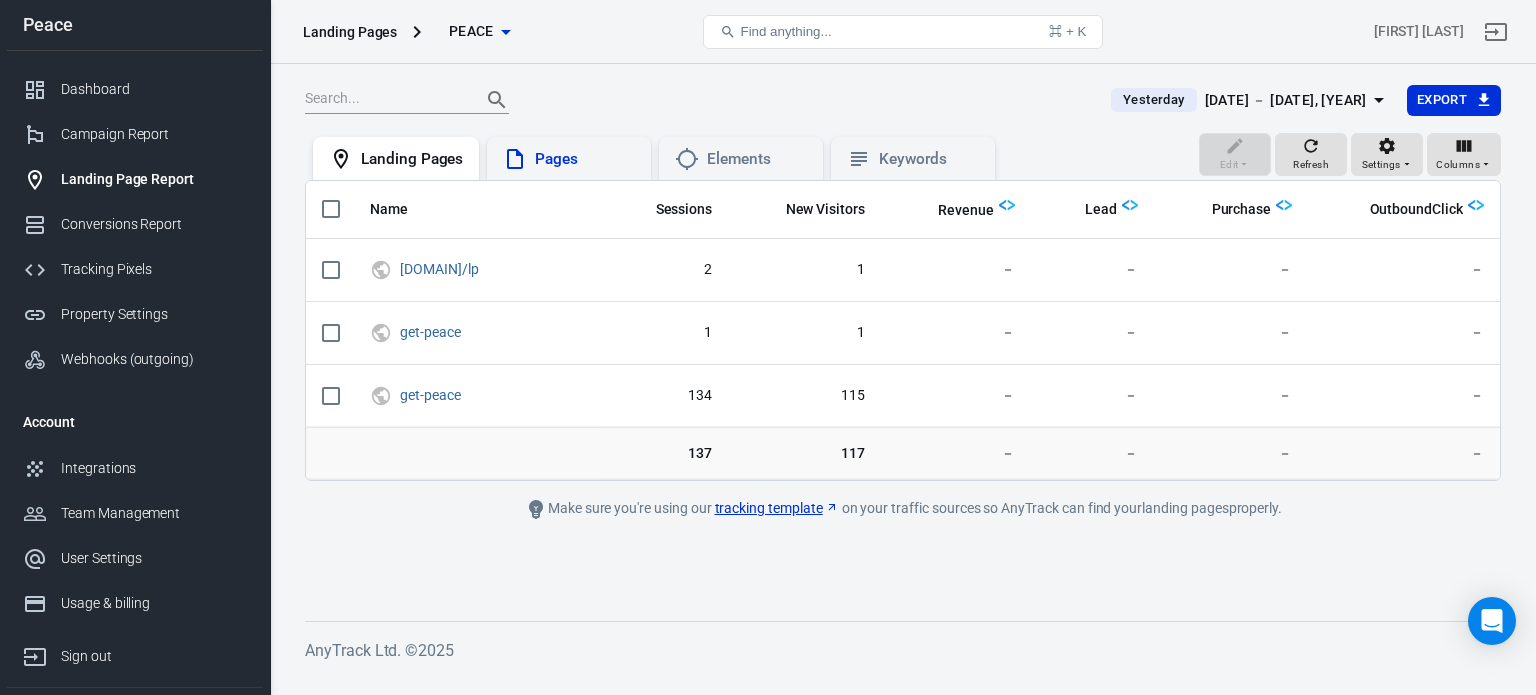 click on "Pages" at bounding box center (585, 159) 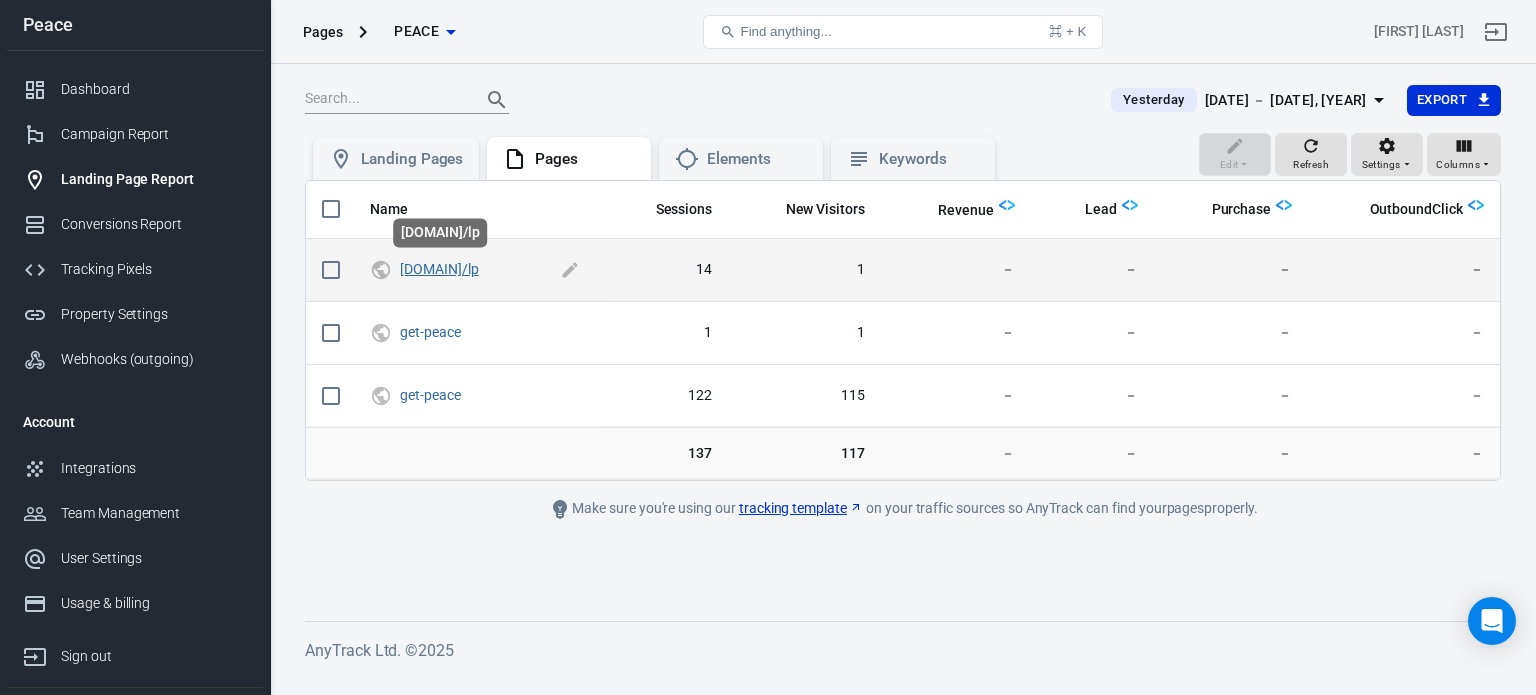 click on "[DOMAIN]/lp" at bounding box center (439, 269) 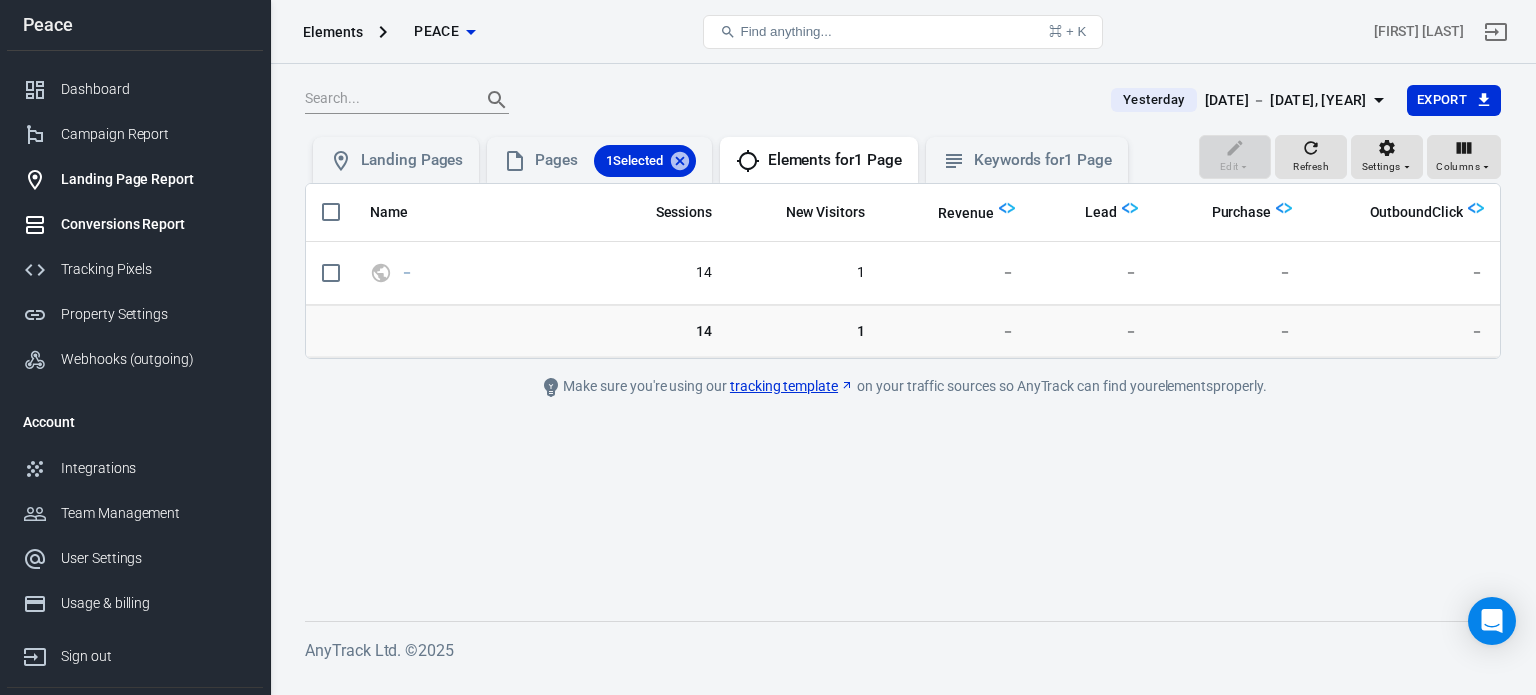 click on "Conversions Report" at bounding box center (135, 224) 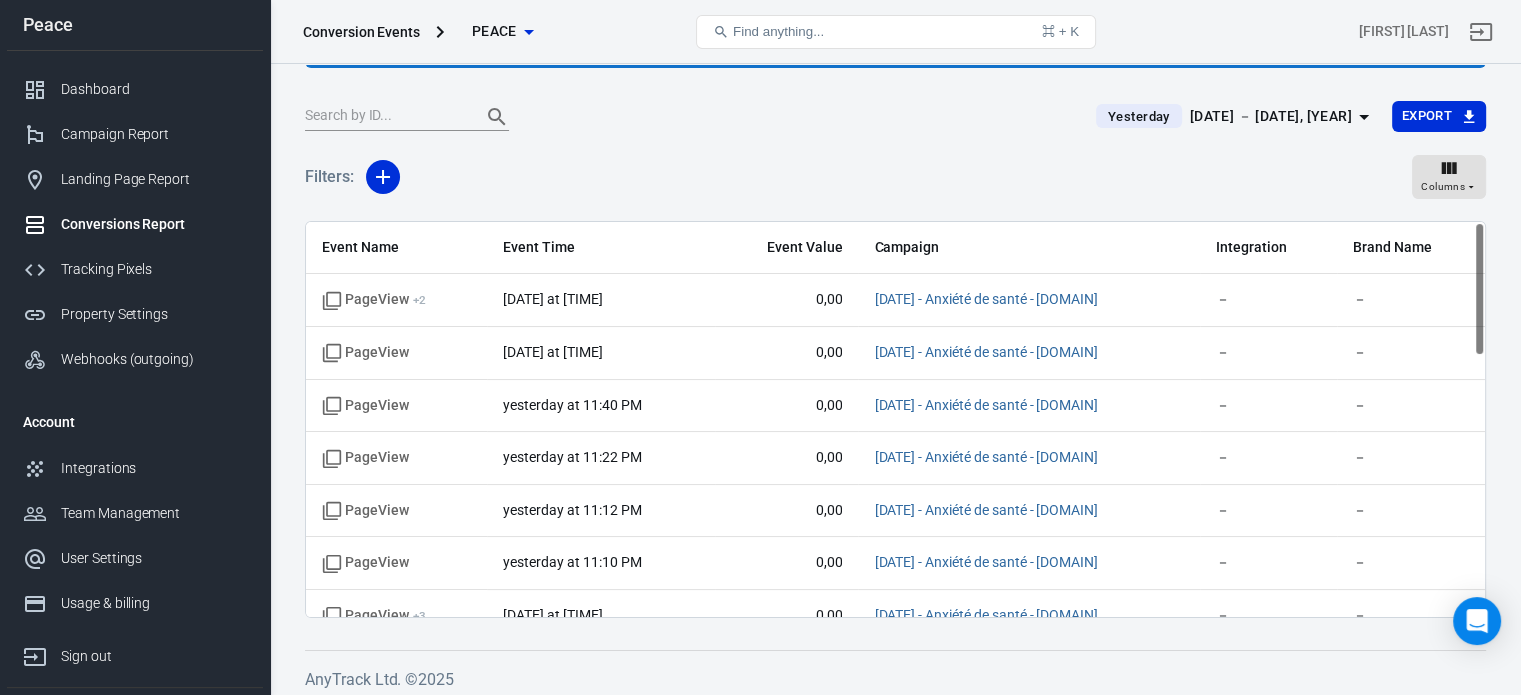 scroll, scrollTop: 166, scrollLeft: 0, axis: vertical 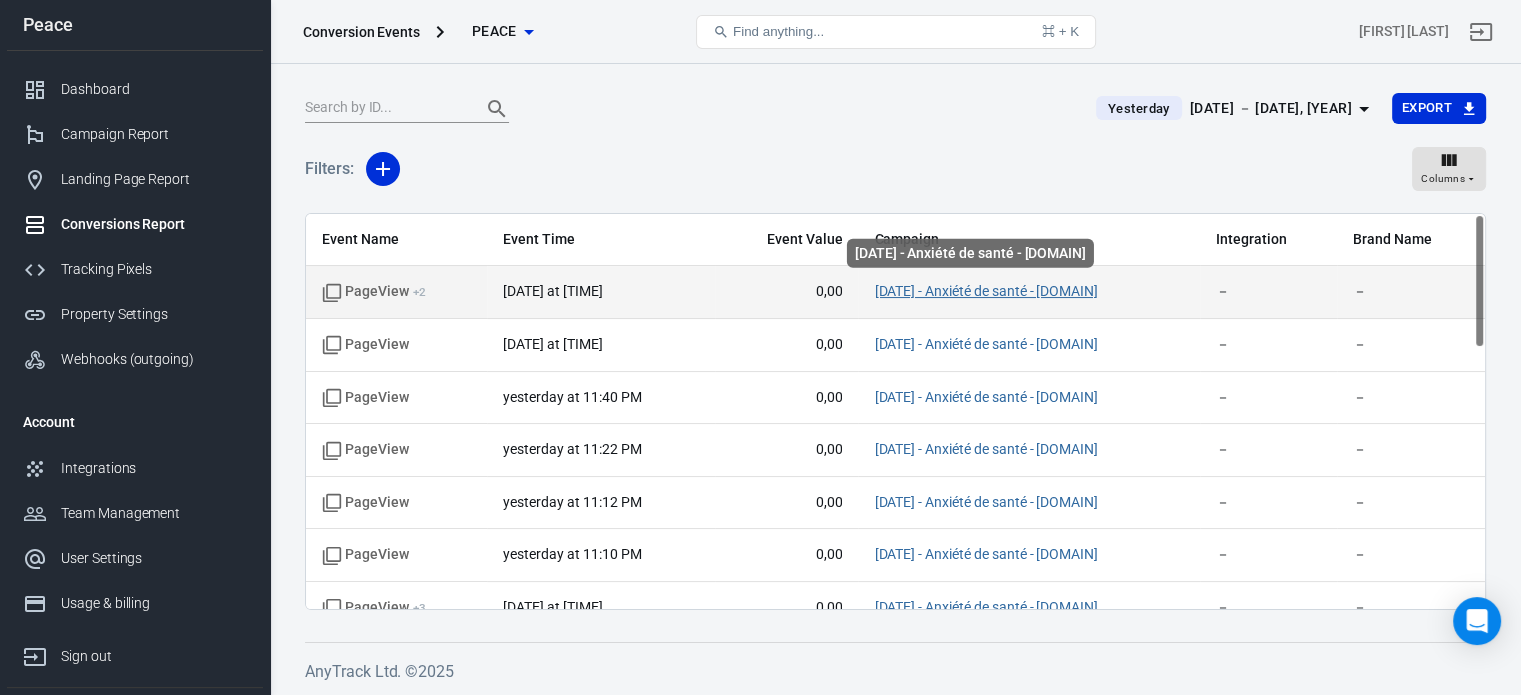 click on "[DATE] - Anxiété de santé - [DOMAIN]" at bounding box center [986, 291] 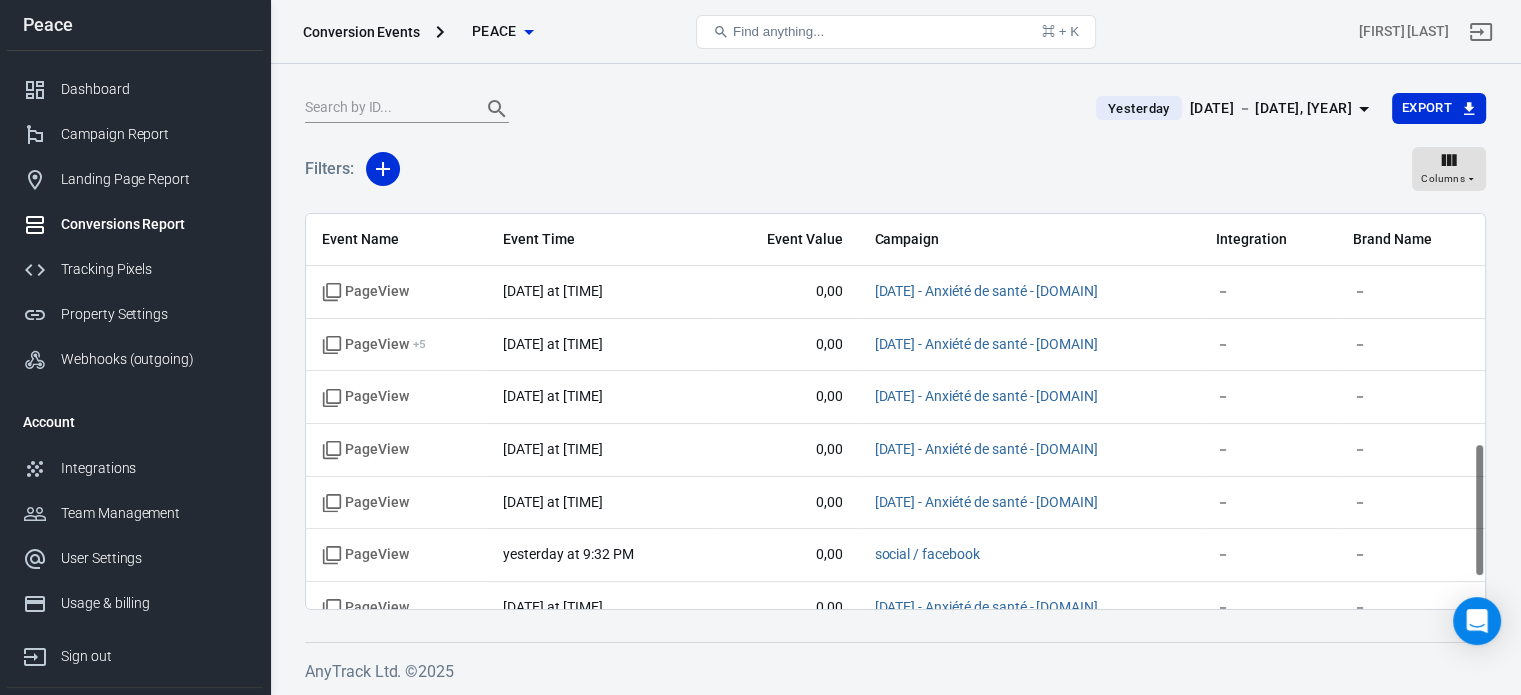 scroll, scrollTop: 687, scrollLeft: 0, axis: vertical 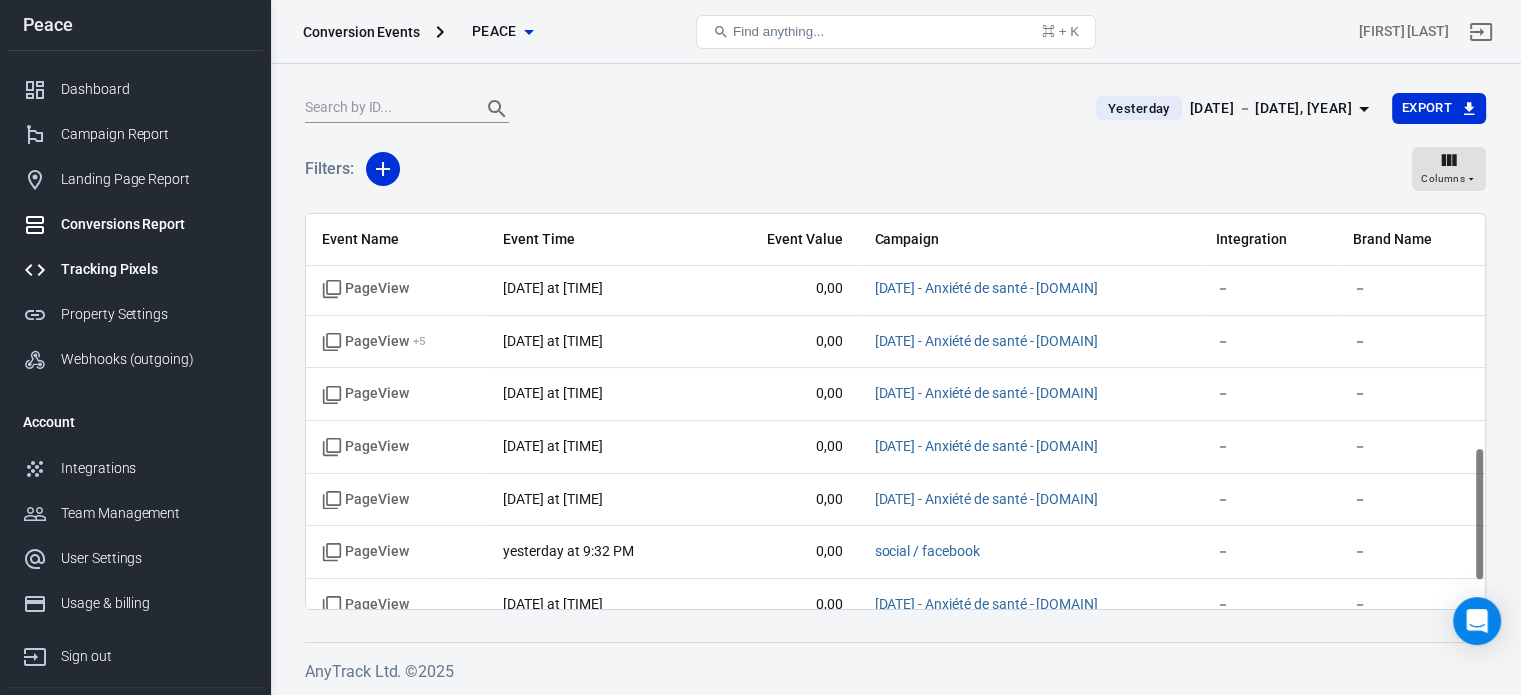 click on "Tracking Pixels" at bounding box center [154, 269] 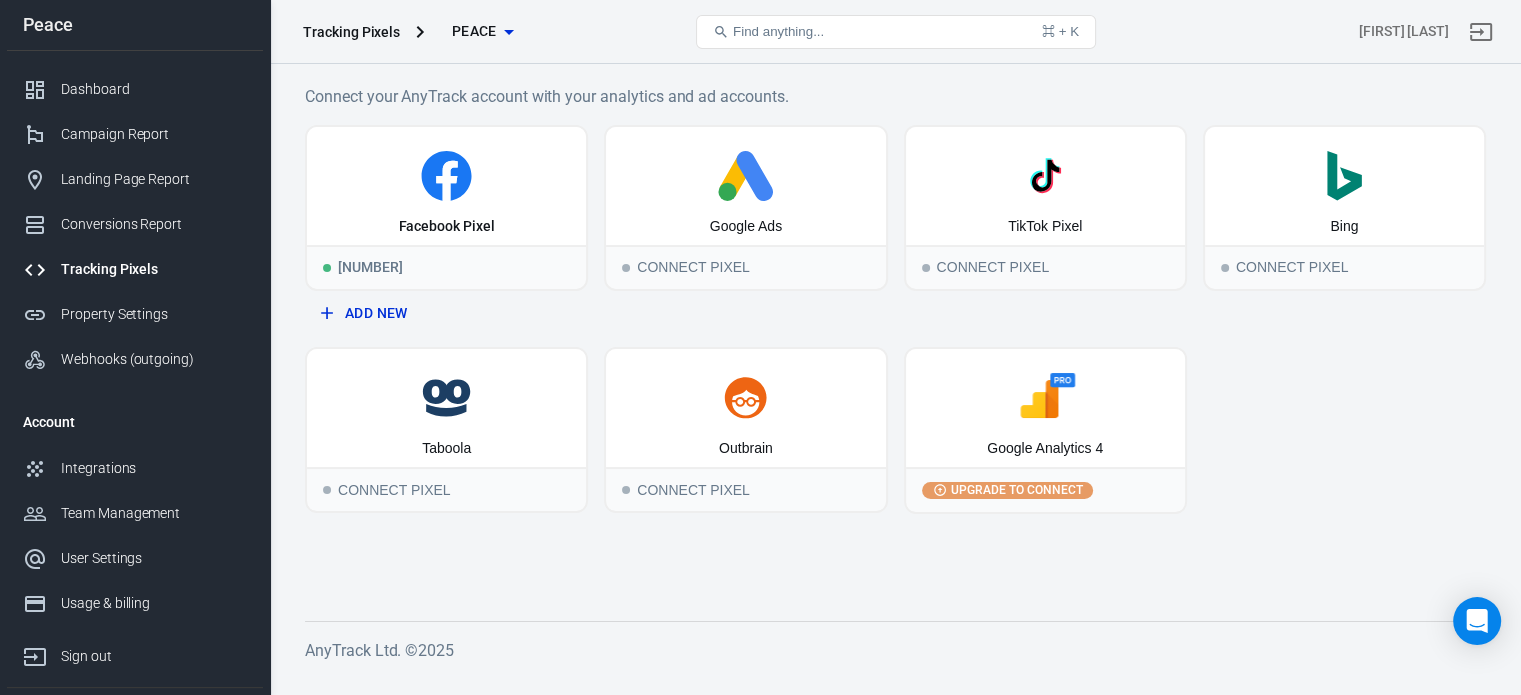 scroll, scrollTop: 0, scrollLeft: 0, axis: both 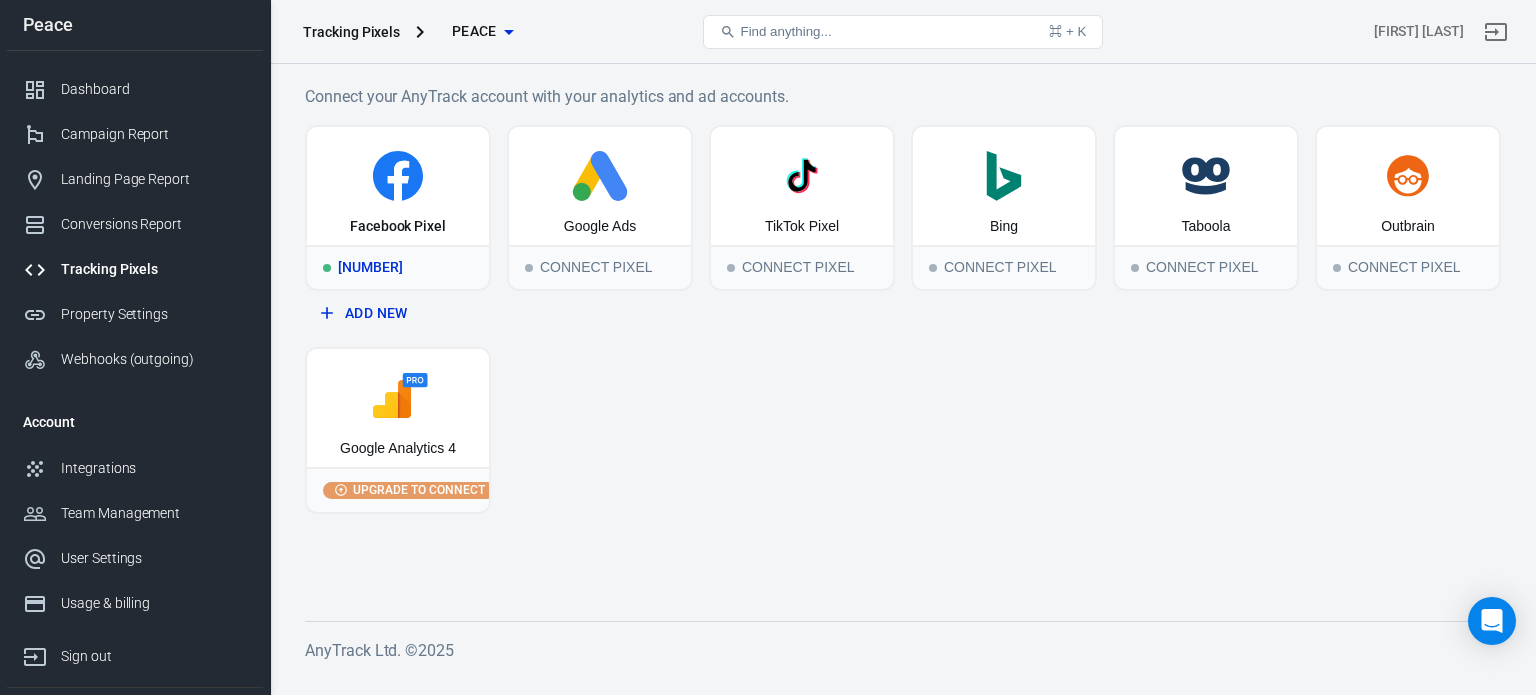 click on "[NUMBER]" at bounding box center (398, 267) 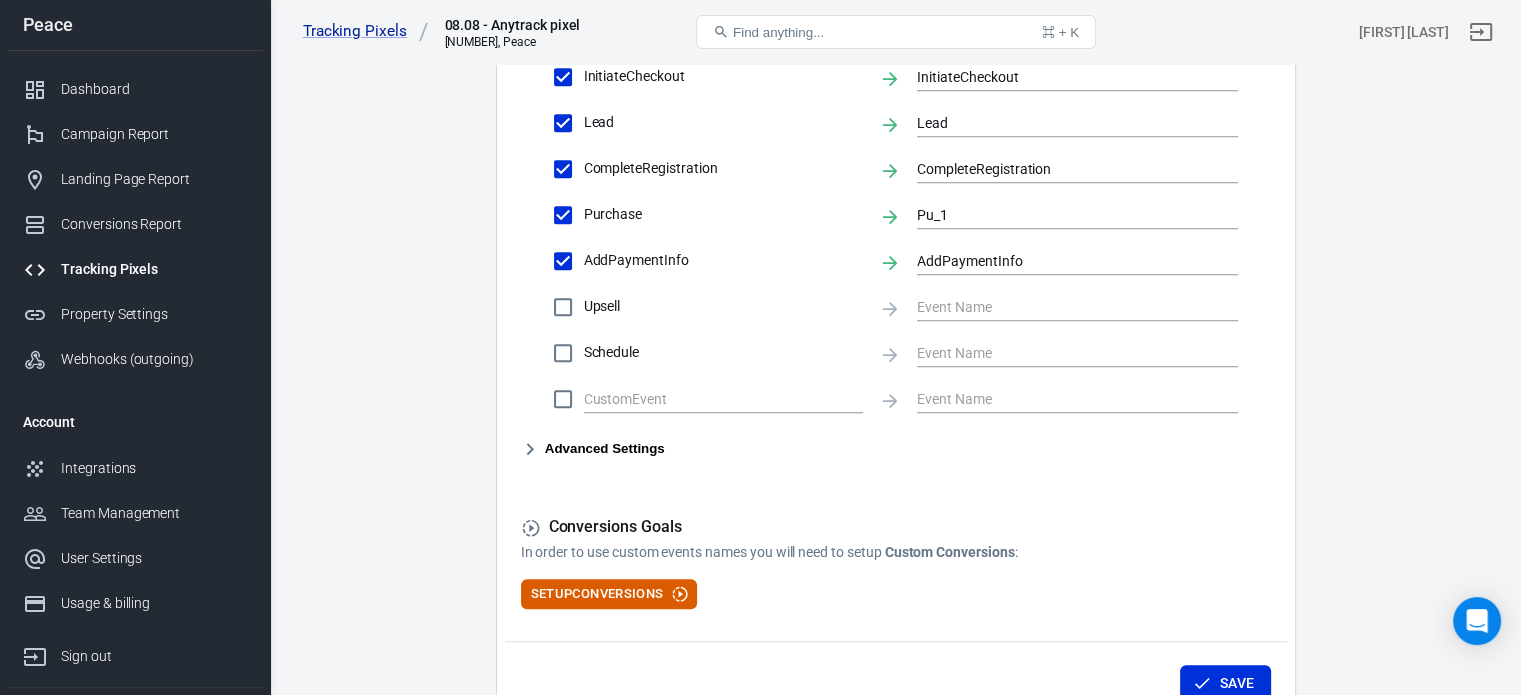 scroll, scrollTop: 0, scrollLeft: 0, axis: both 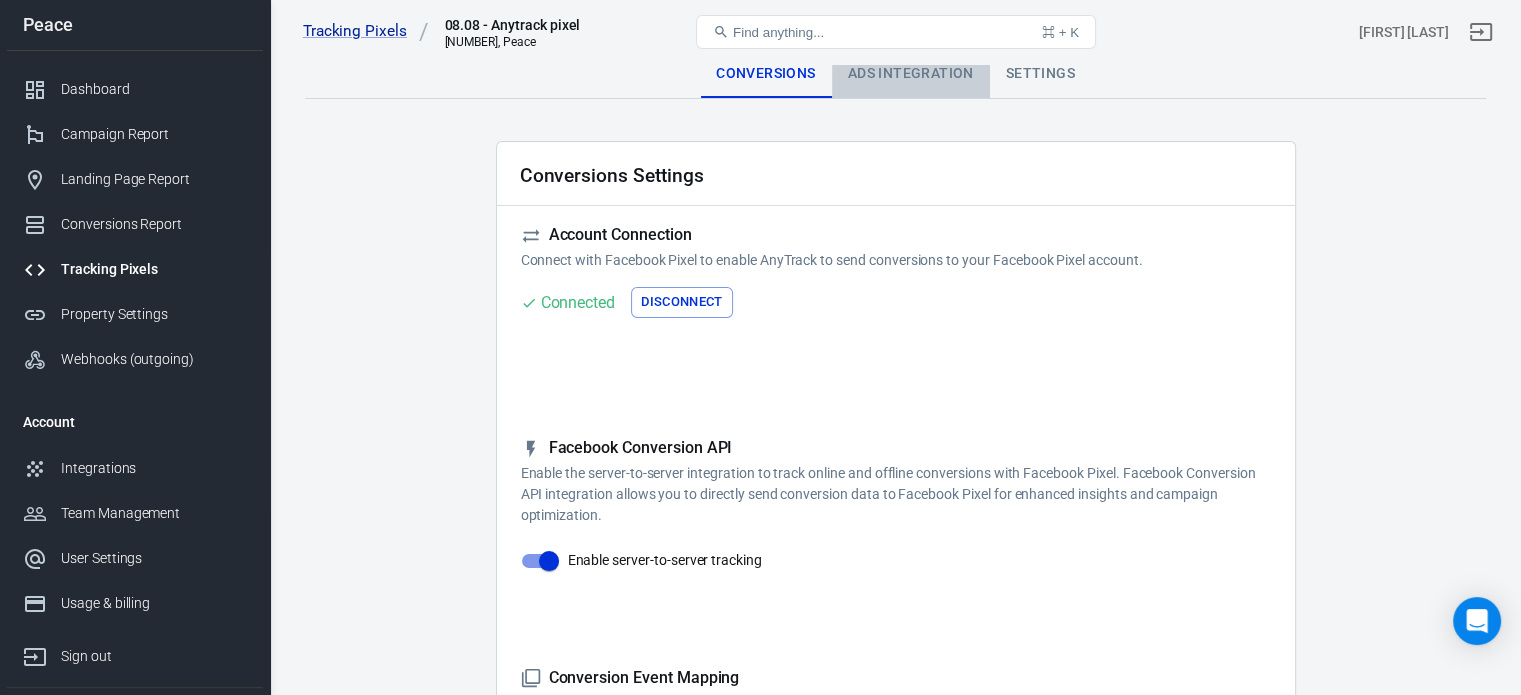 click on "Ads Integration" at bounding box center [911, 74] 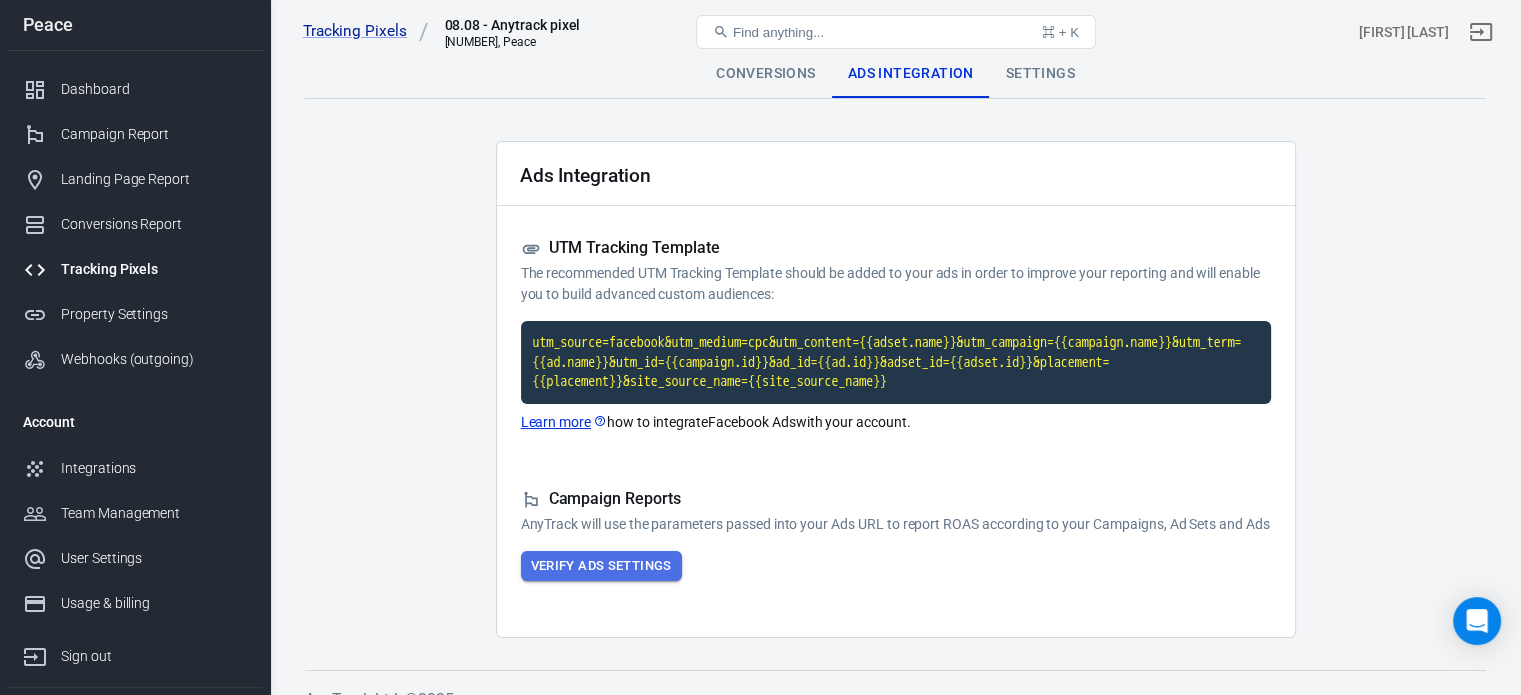 click on "Verify Ads Settings" at bounding box center (601, 566) 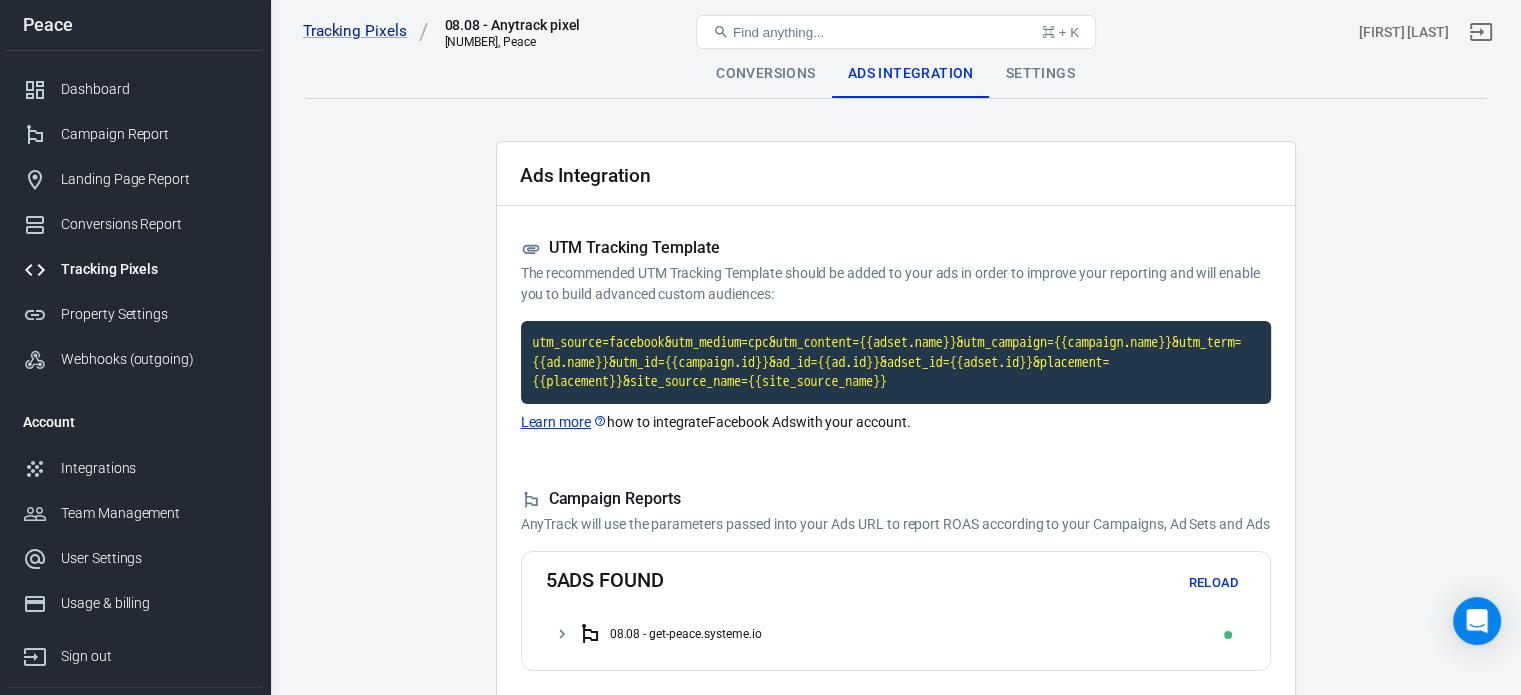 scroll, scrollTop: 139, scrollLeft: 0, axis: vertical 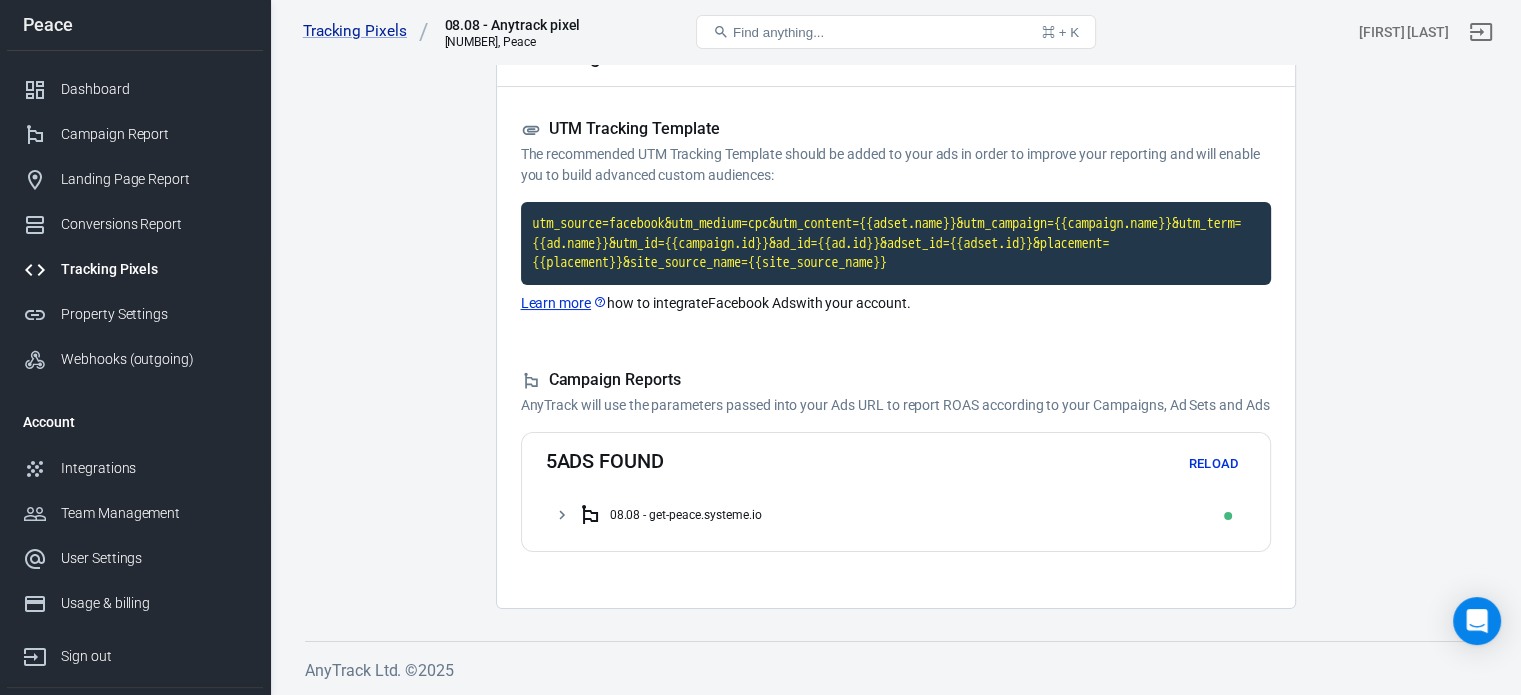 click 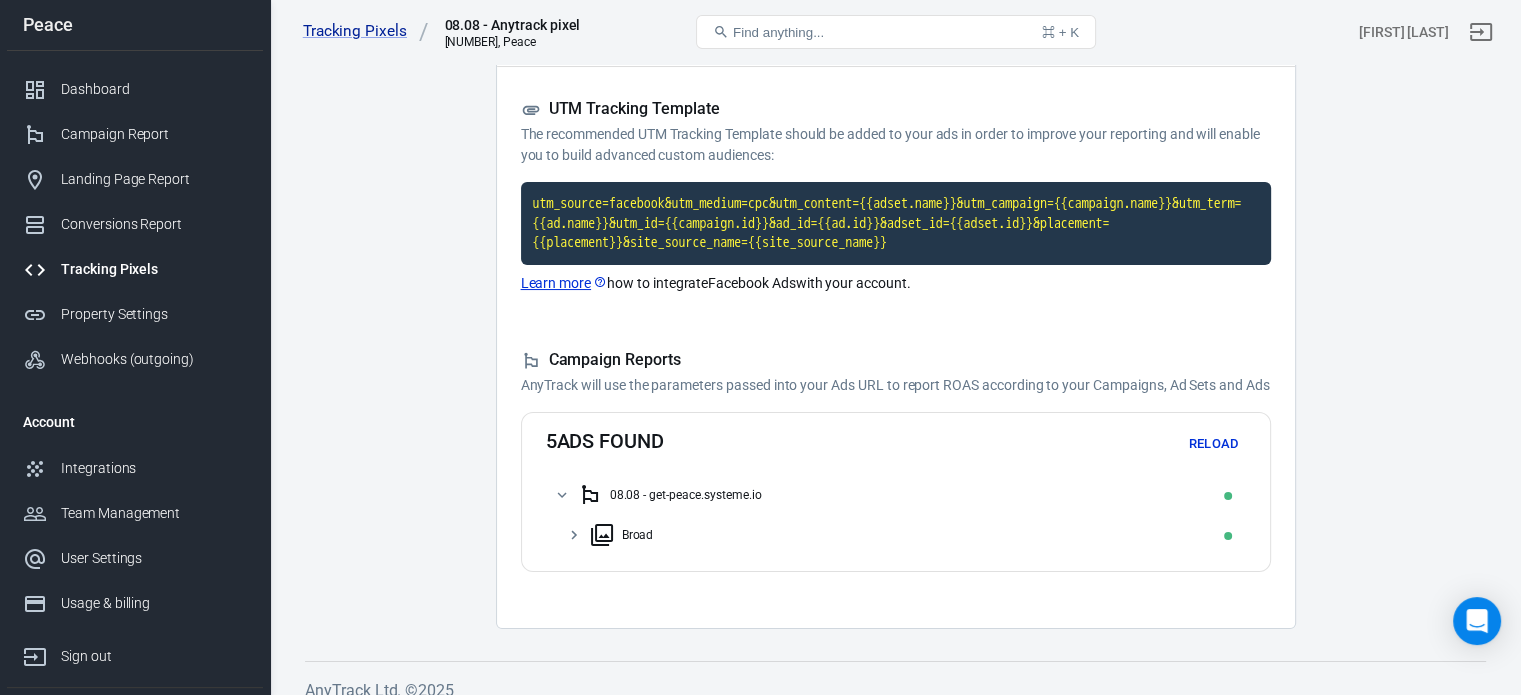 click 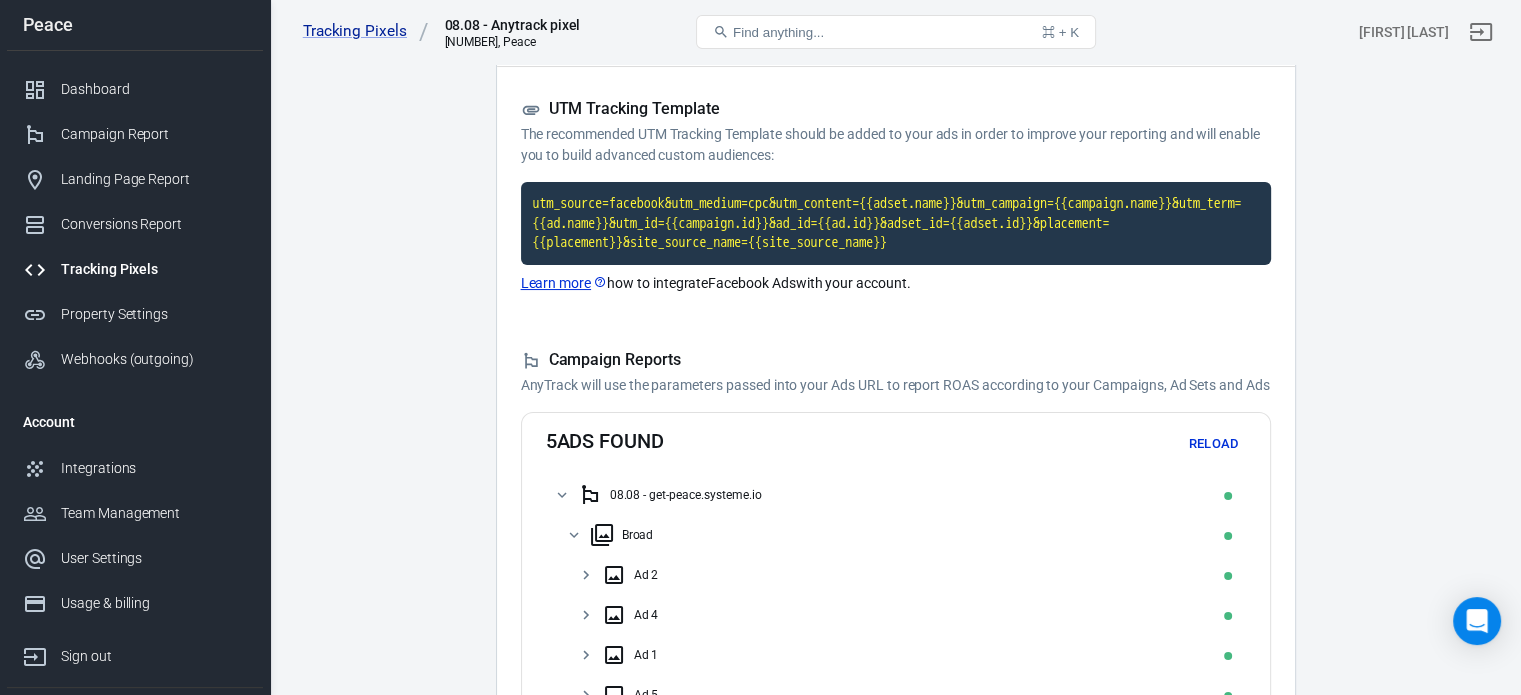 click 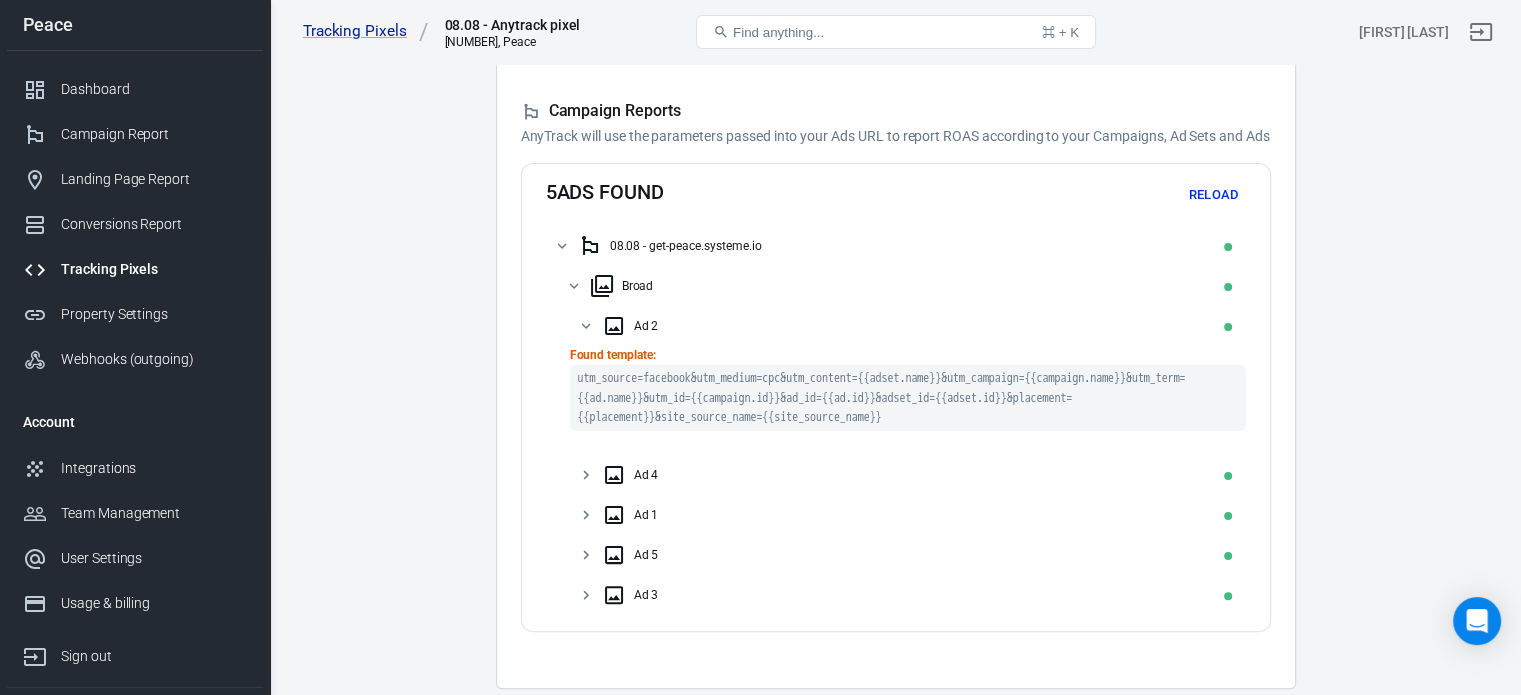scroll, scrollTop: 387, scrollLeft: 0, axis: vertical 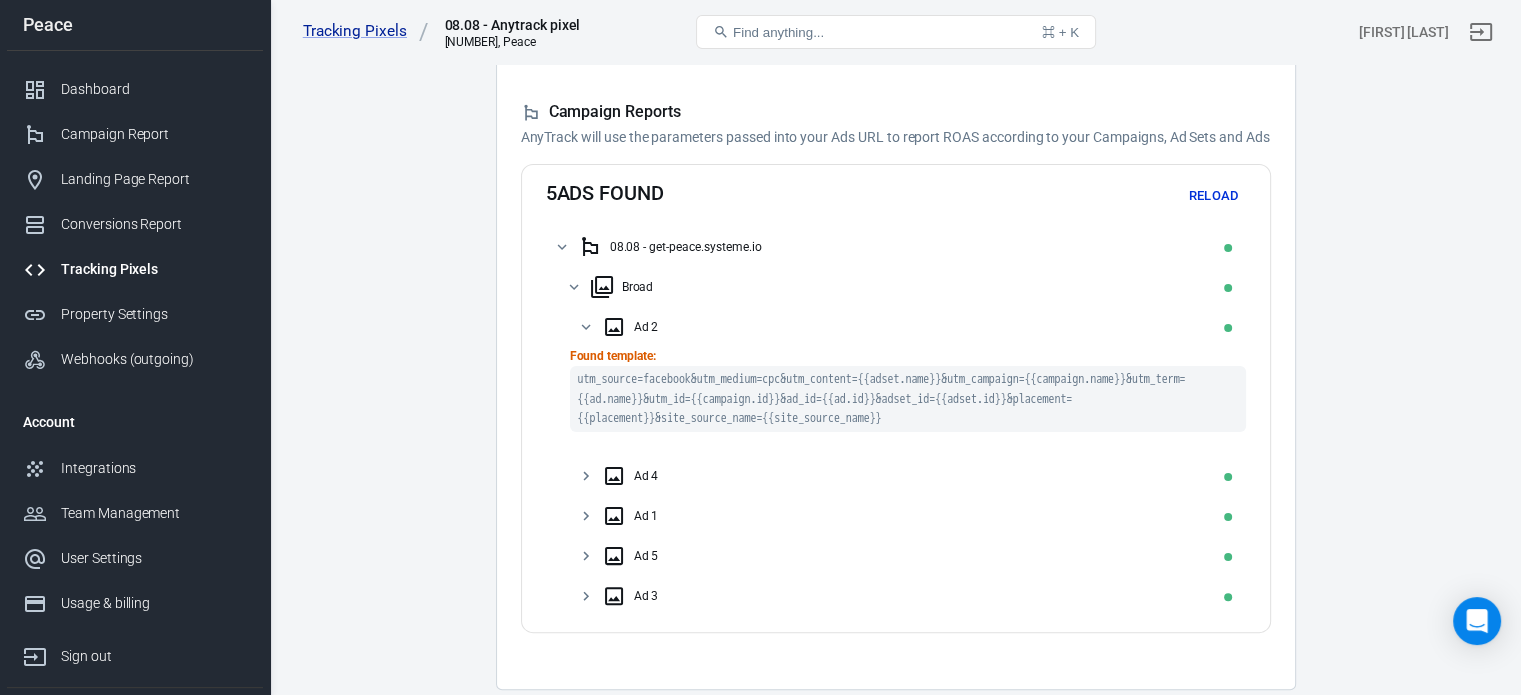 type 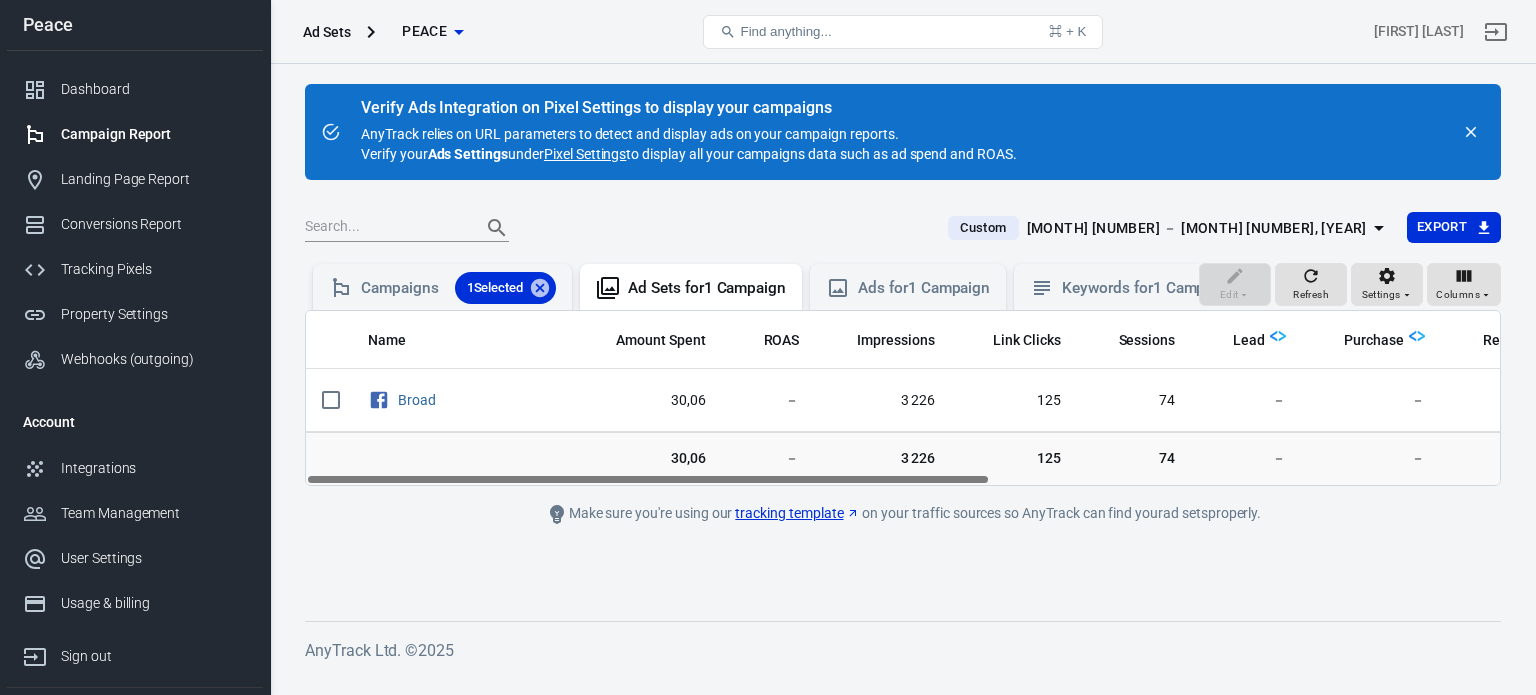 scroll, scrollTop: 0, scrollLeft: 0, axis: both 